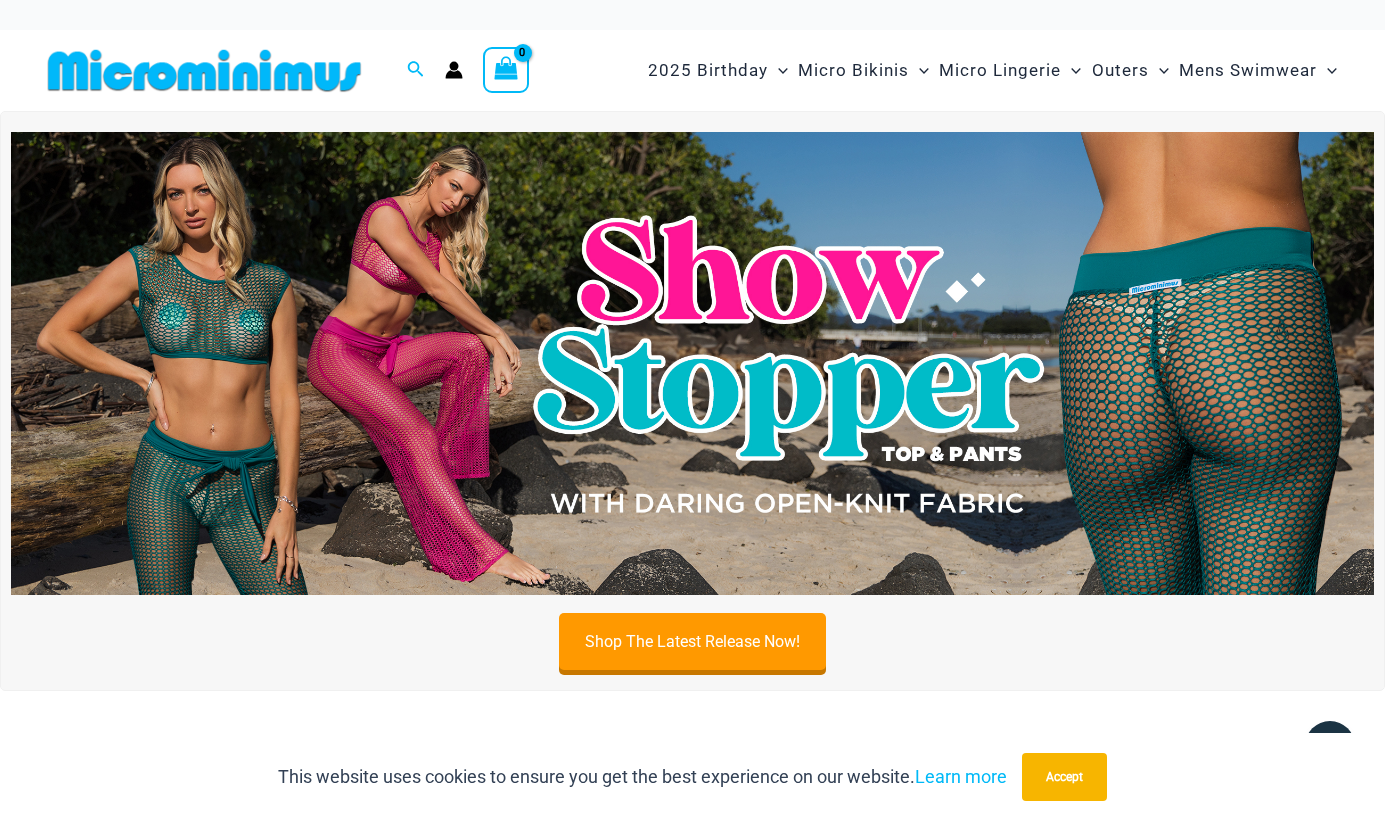 scroll, scrollTop: 0, scrollLeft: 0, axis: both 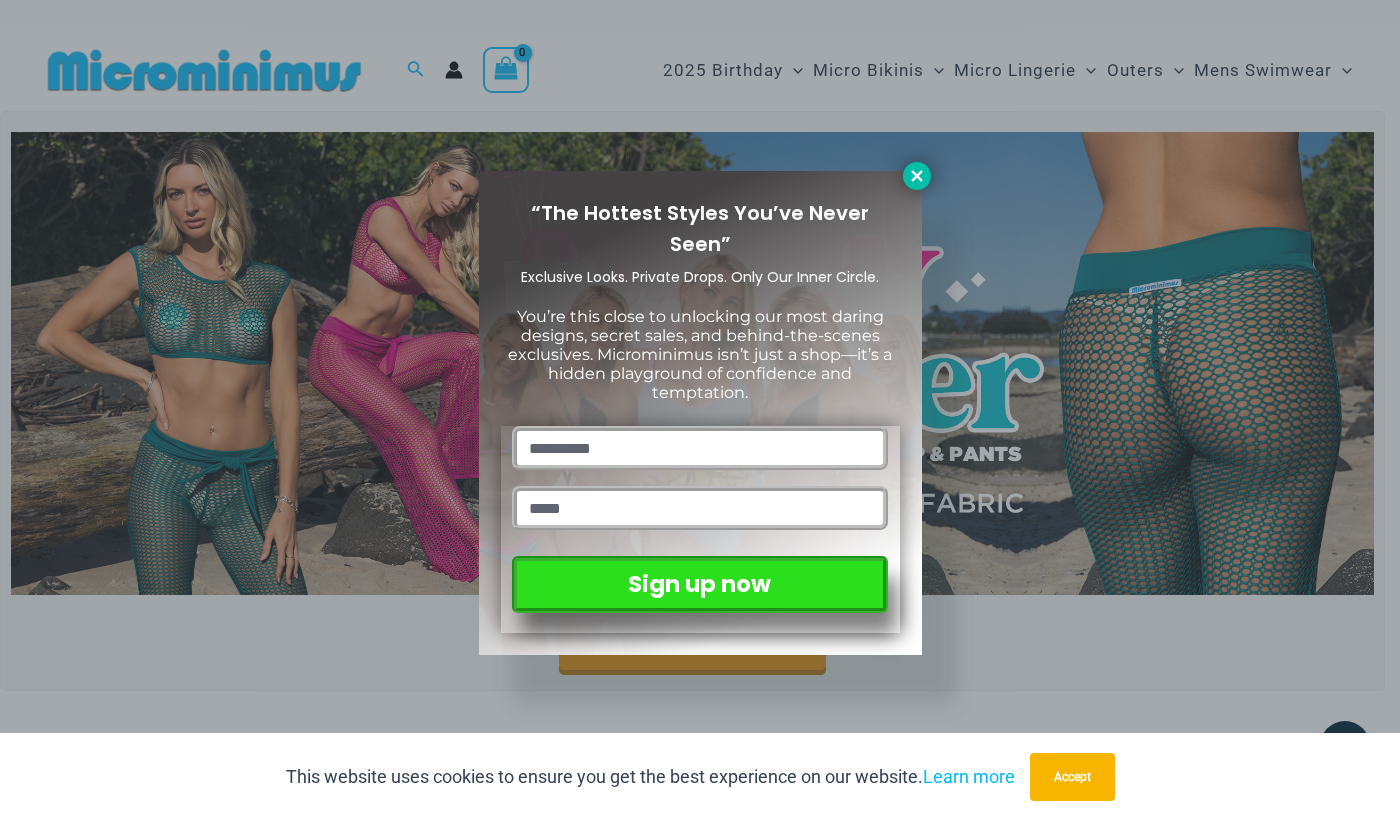 click at bounding box center [917, 176] 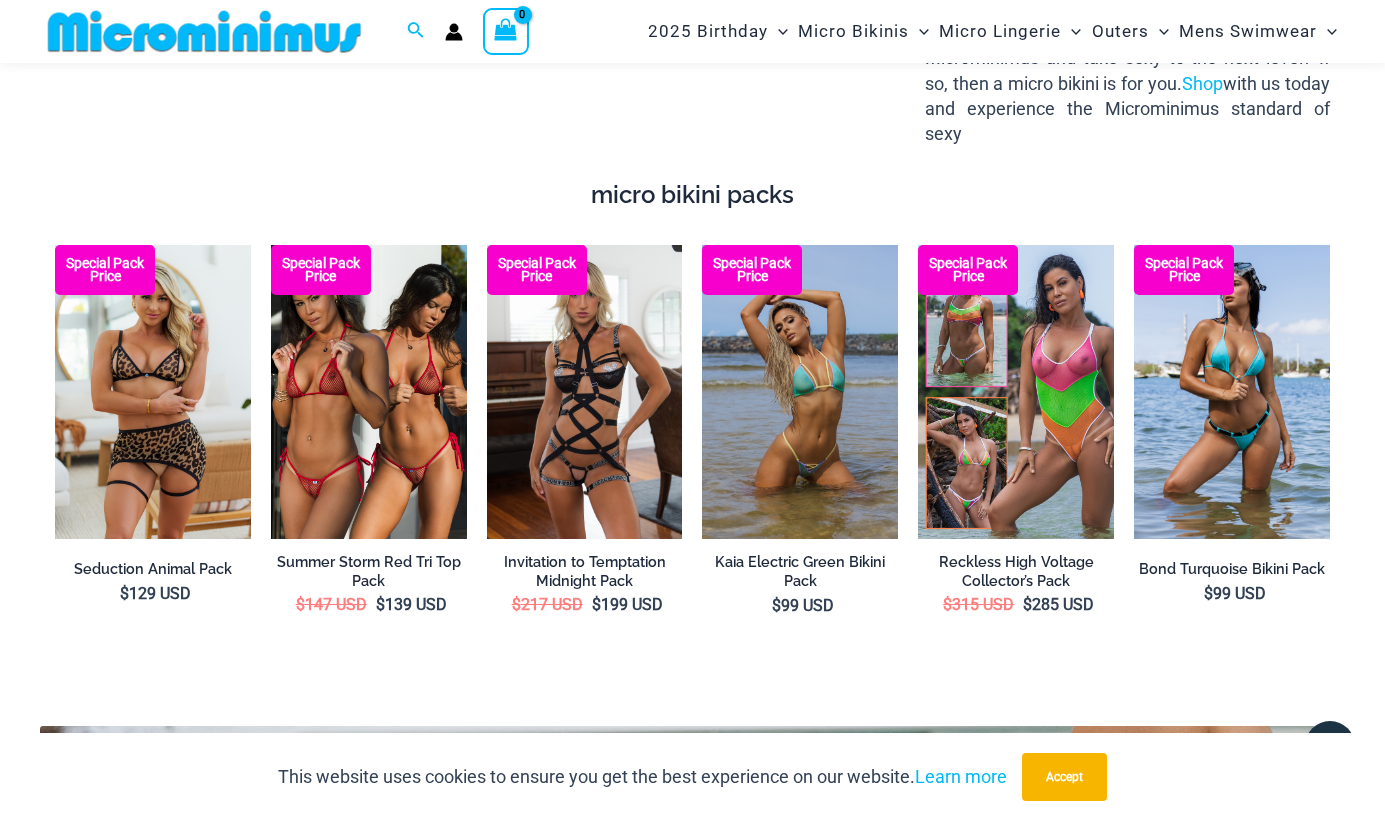 scroll, scrollTop: 2558, scrollLeft: 0, axis: vertical 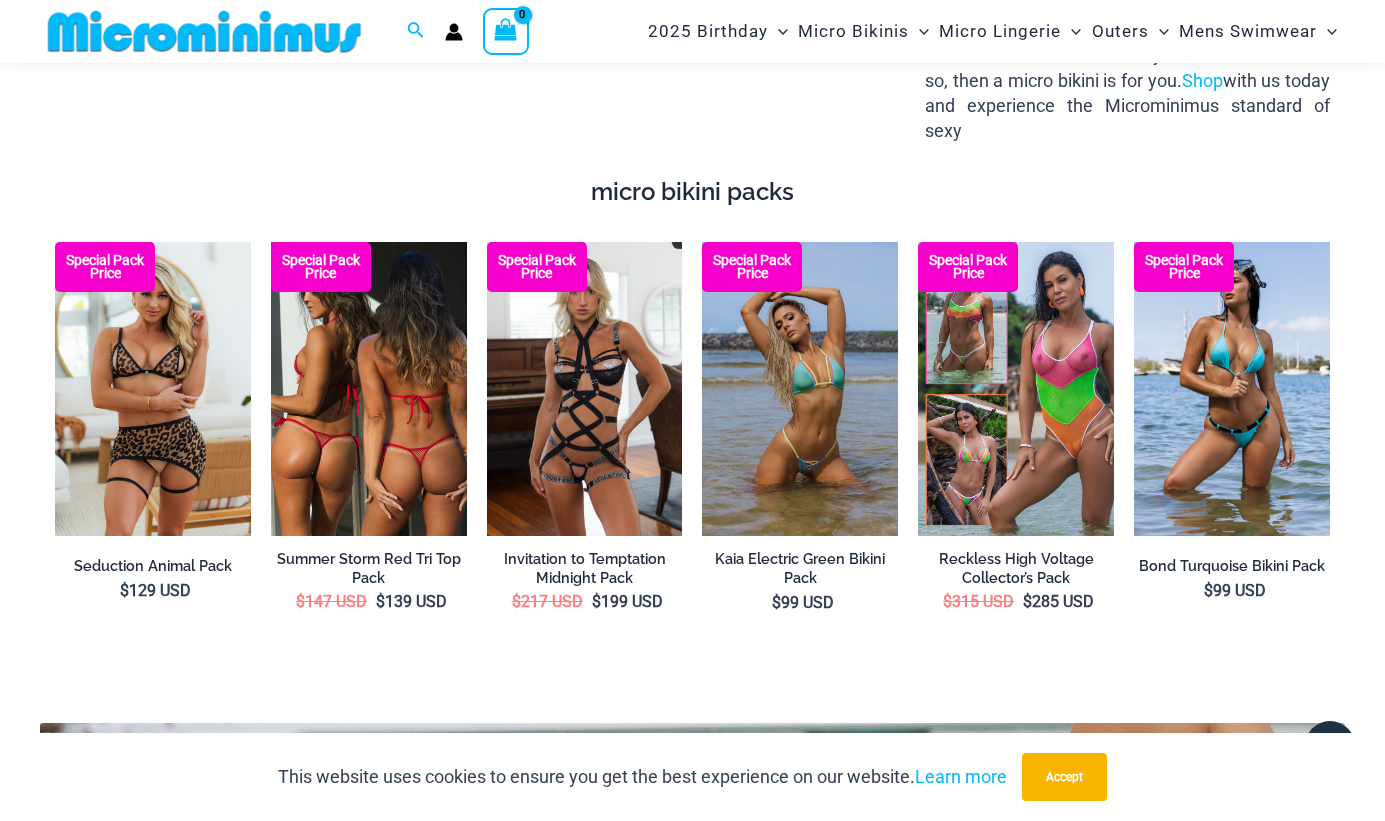 click at bounding box center [369, 389] 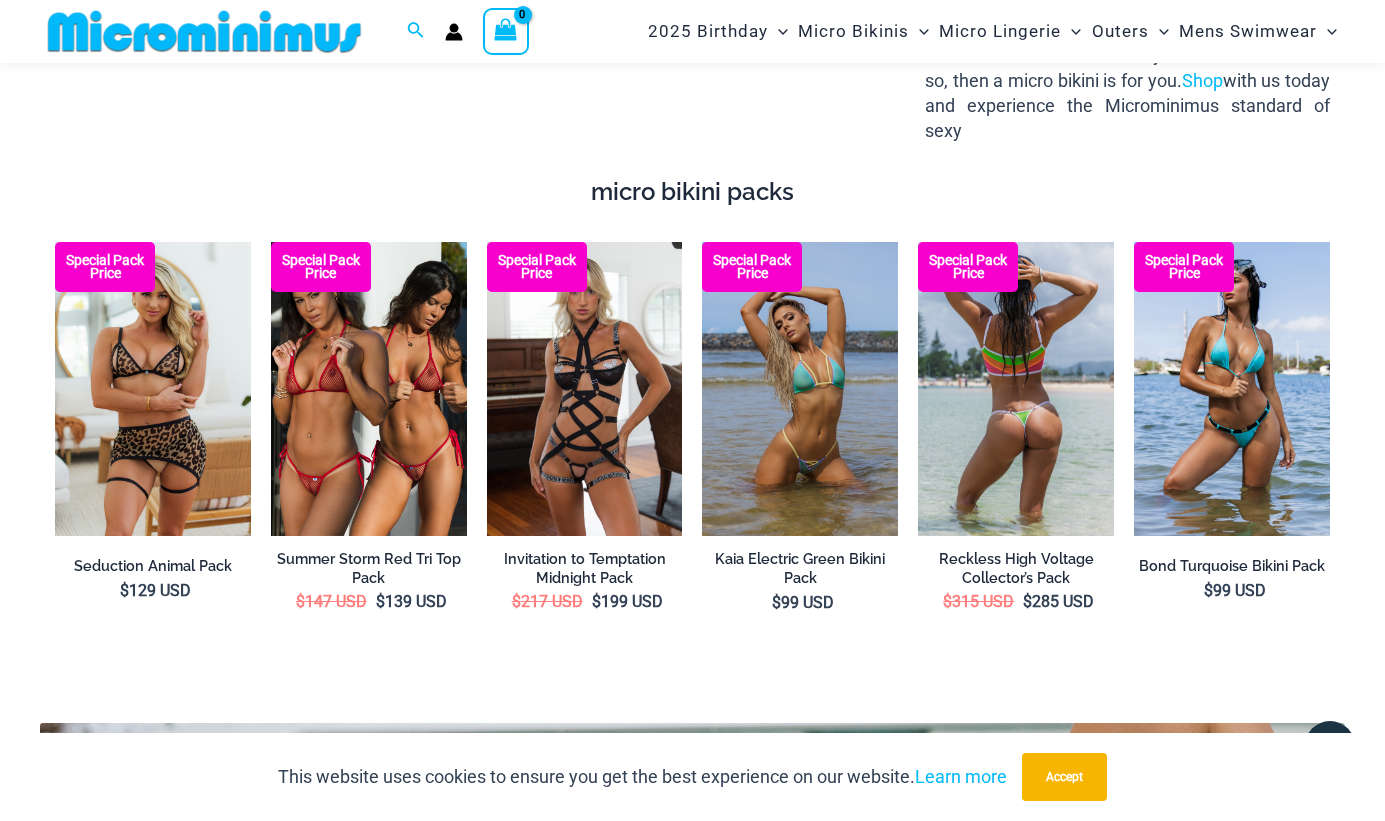 click at bounding box center (1016, 389) 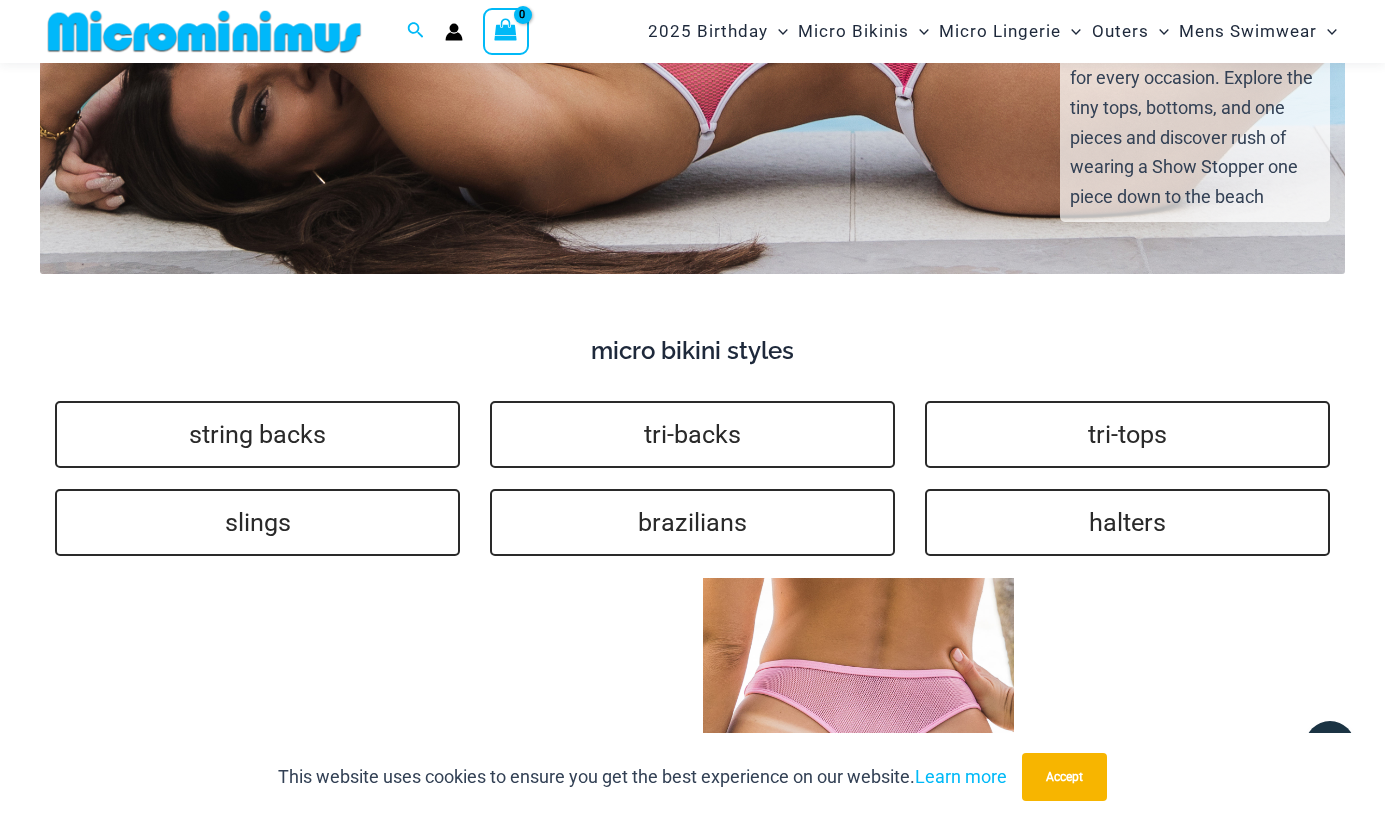 scroll, scrollTop: 4021, scrollLeft: 0, axis: vertical 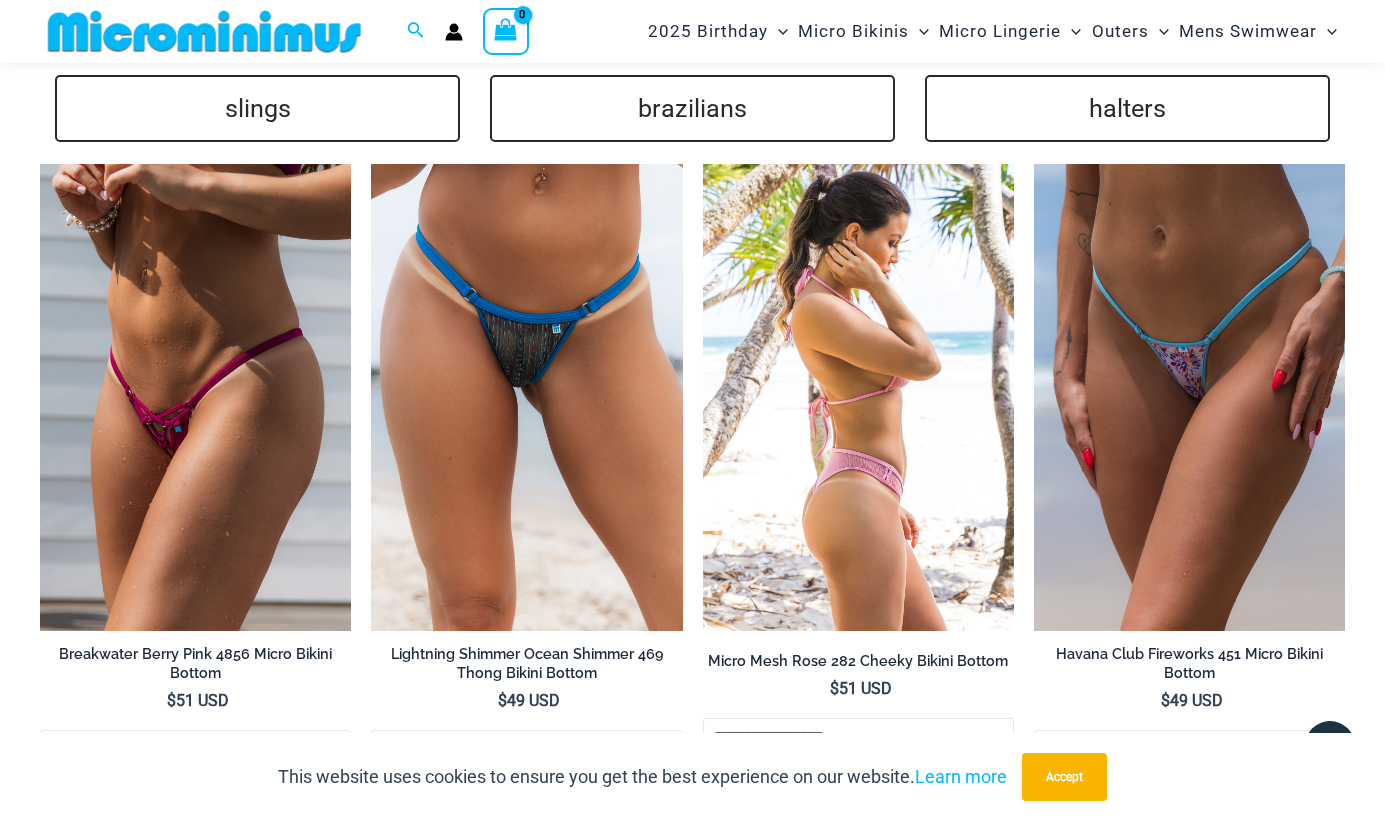 click at bounding box center (858, 397) 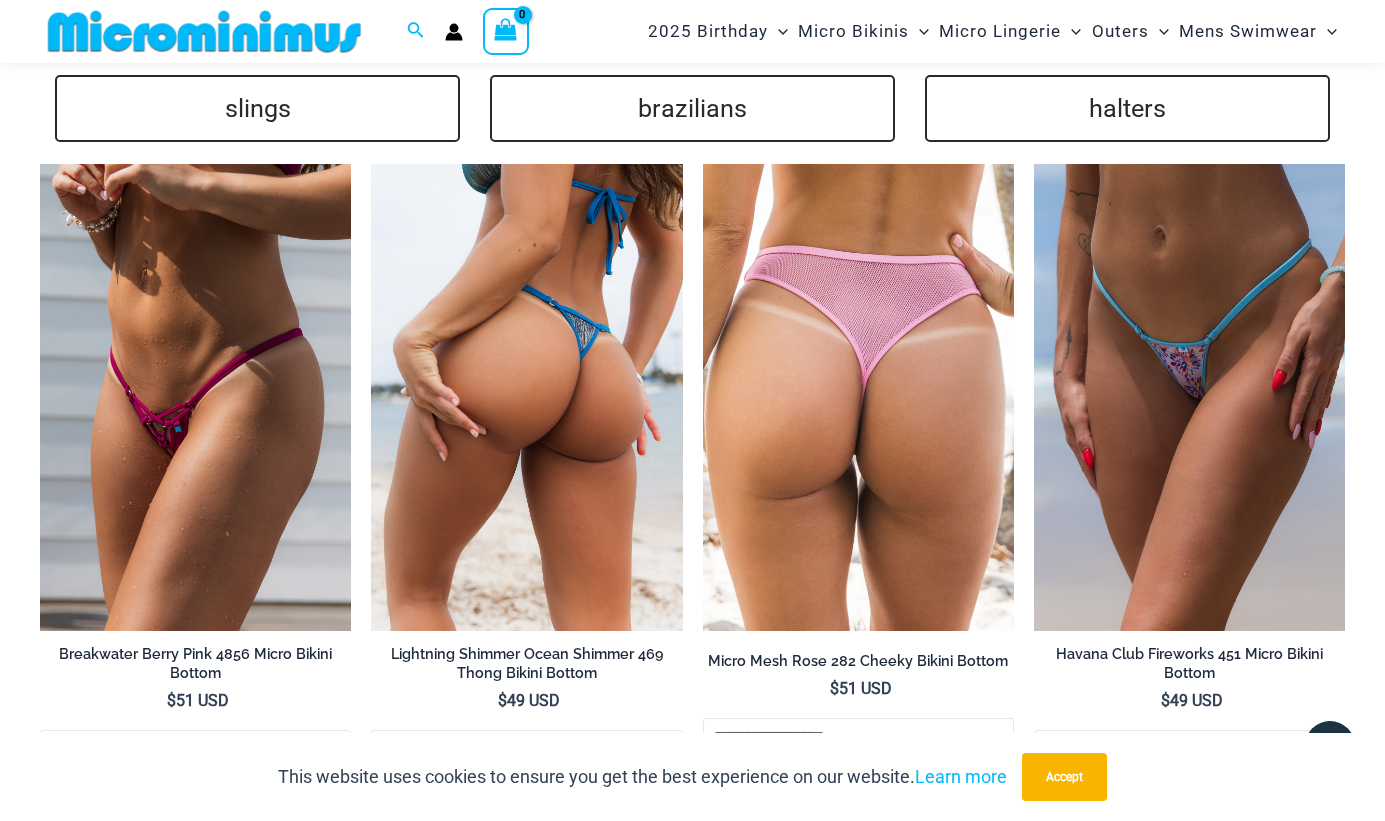 click at bounding box center [526, 397] 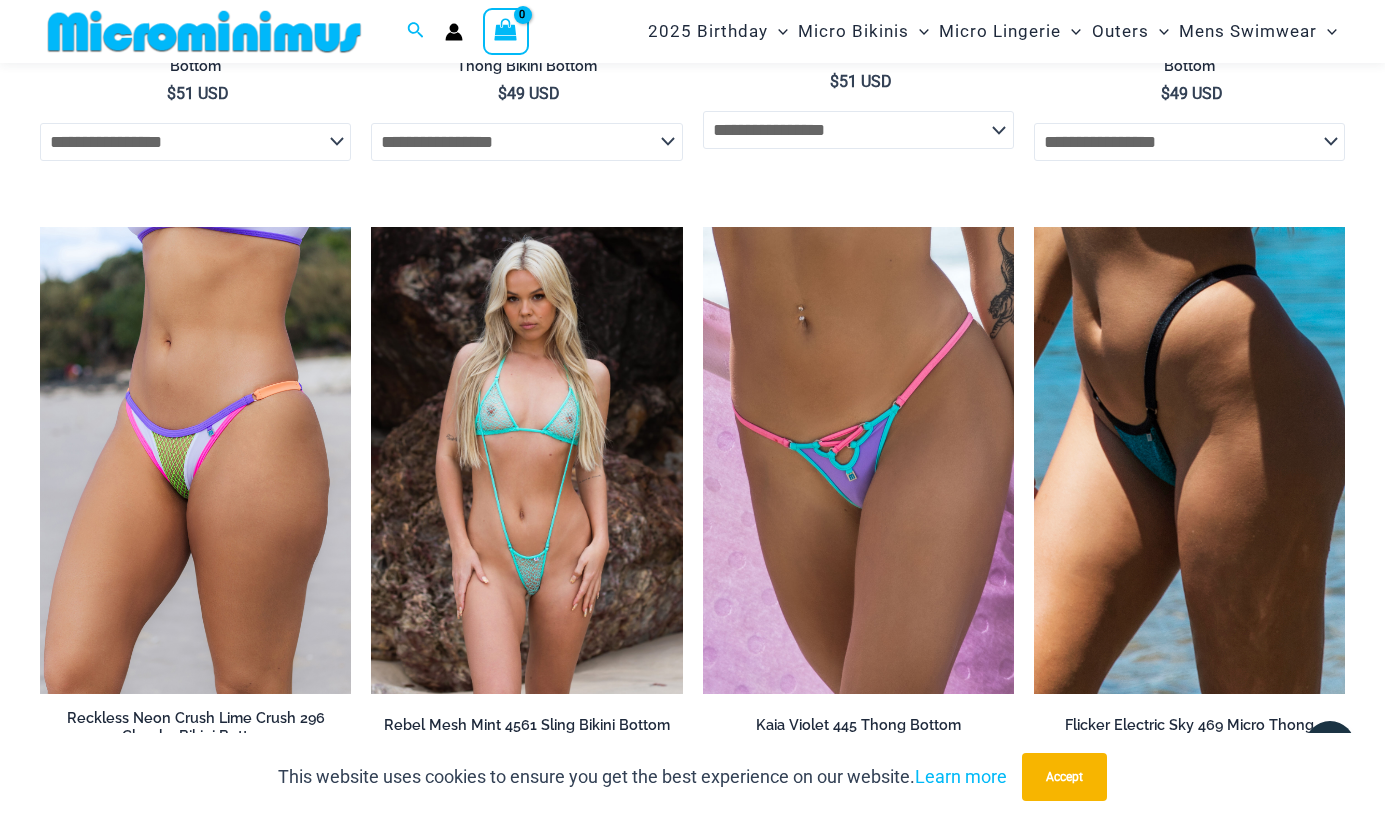 scroll, scrollTop: 4750, scrollLeft: 0, axis: vertical 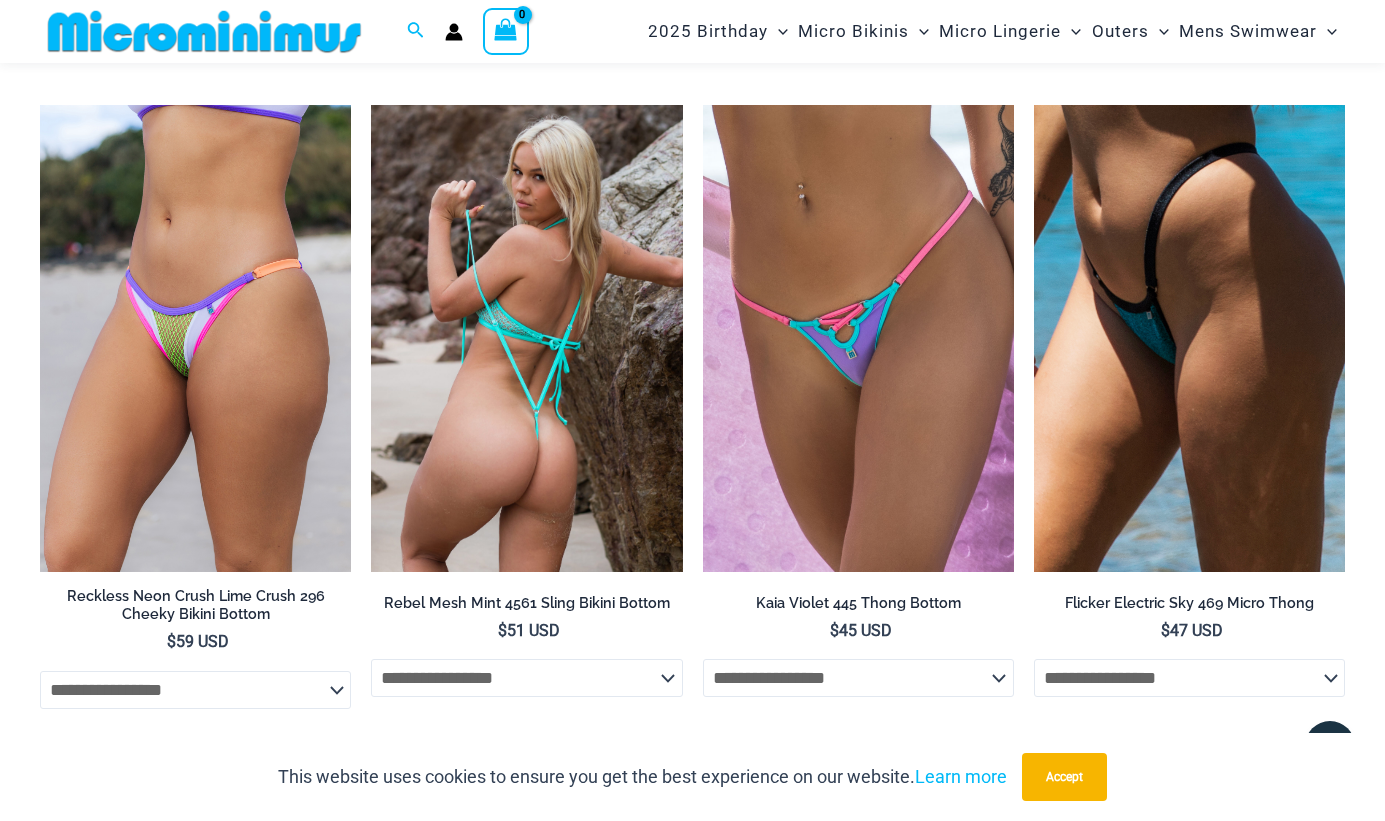 click at bounding box center [526, 338] 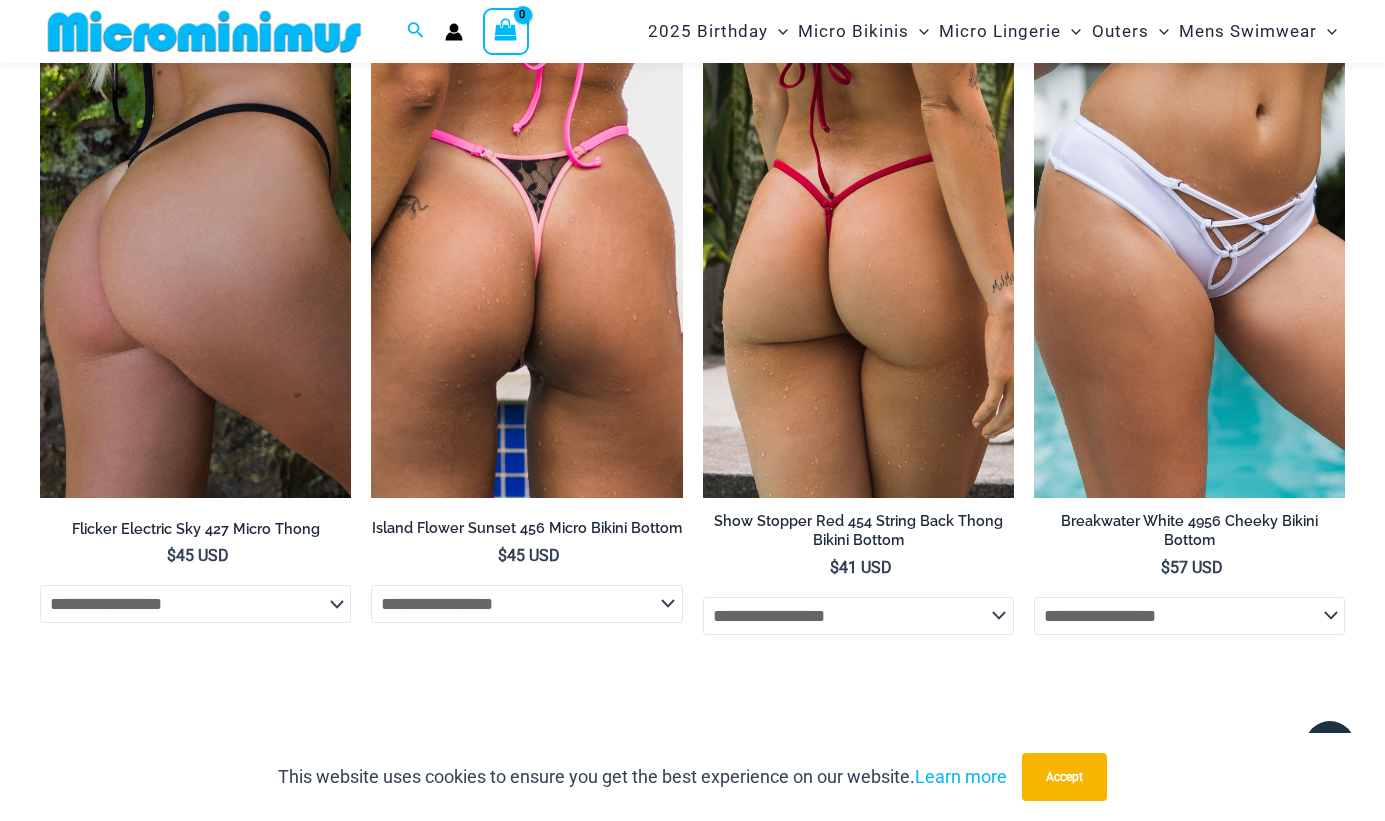scroll, scrollTop: 5496, scrollLeft: 0, axis: vertical 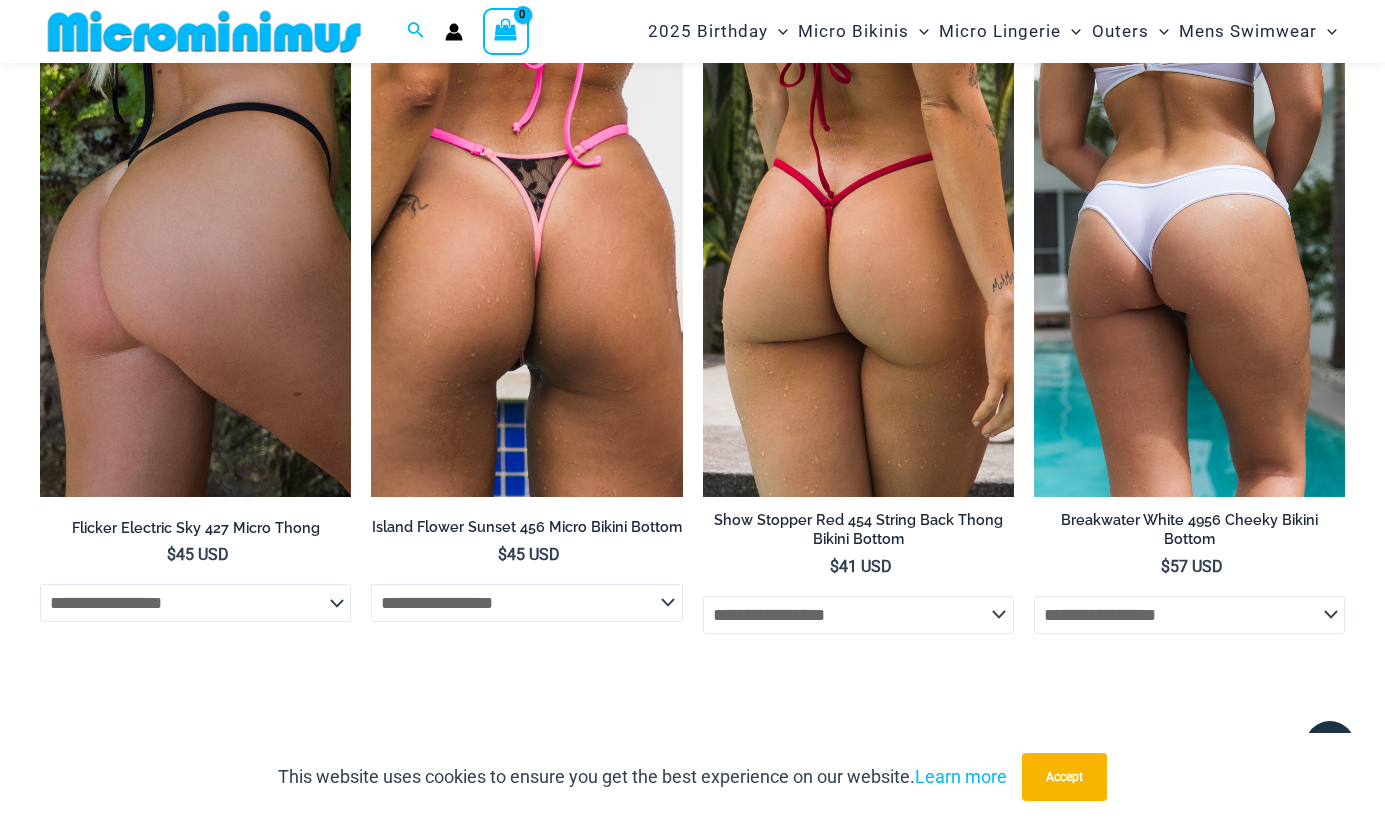 click at bounding box center [1189, 263] 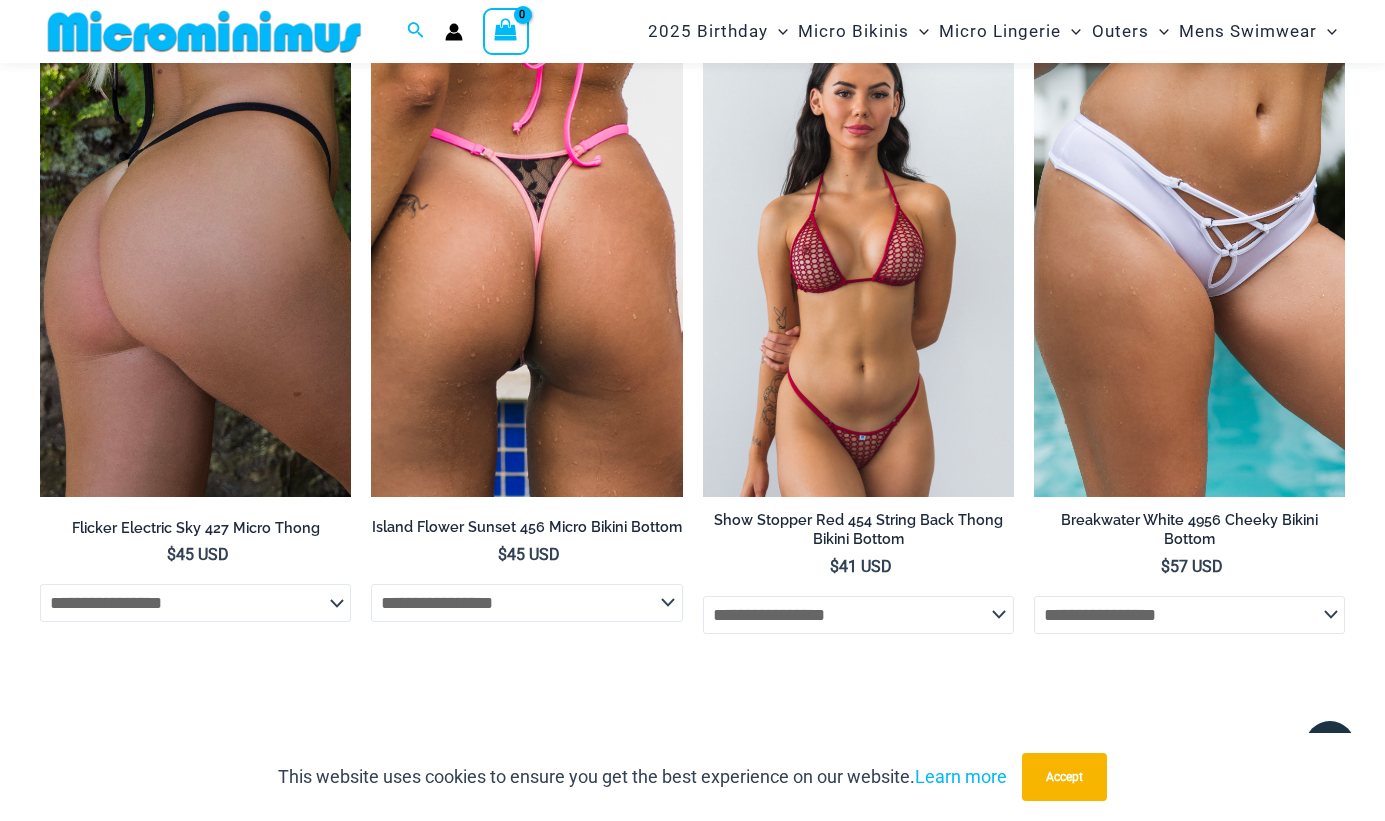 click at bounding box center [858, 263] 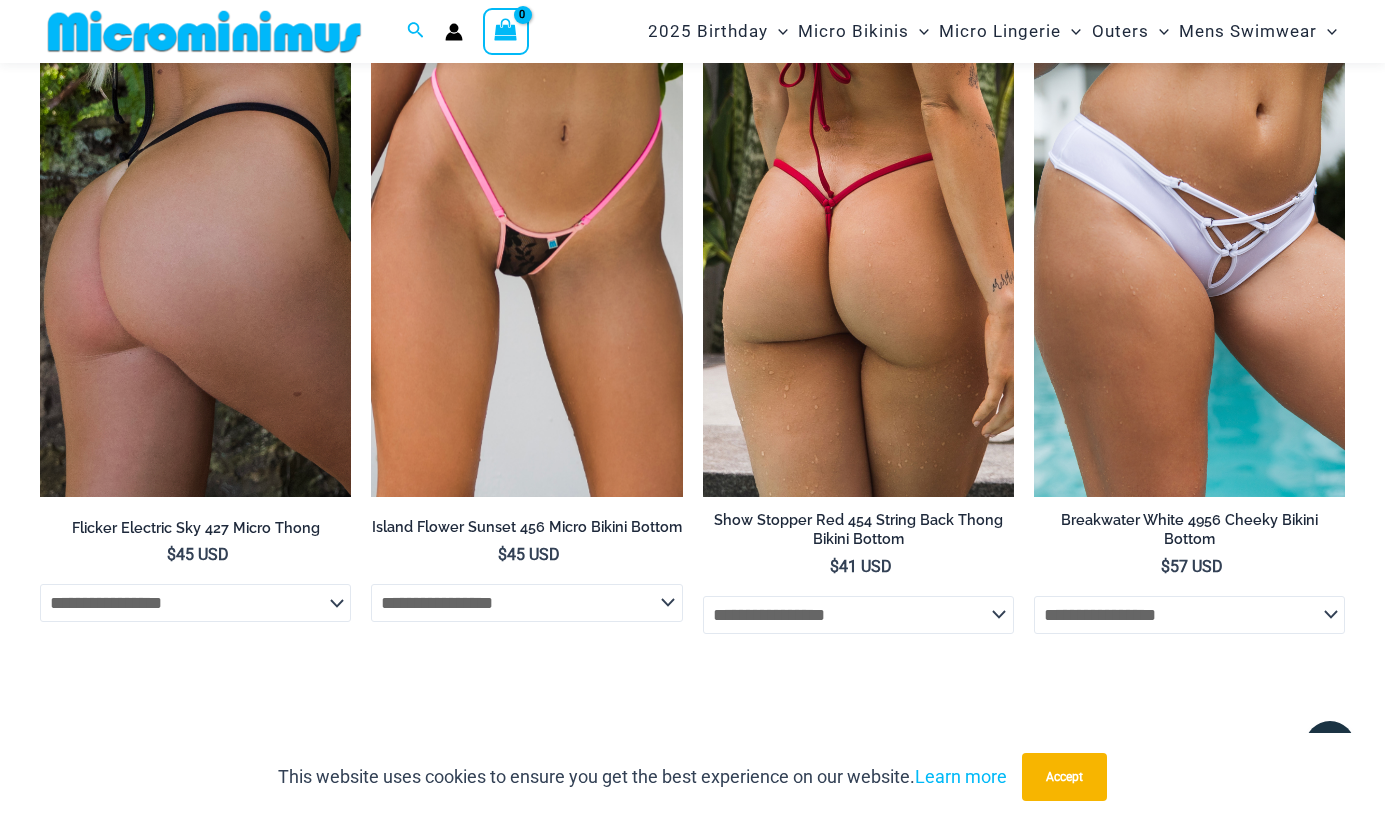 click at bounding box center (526, 263) 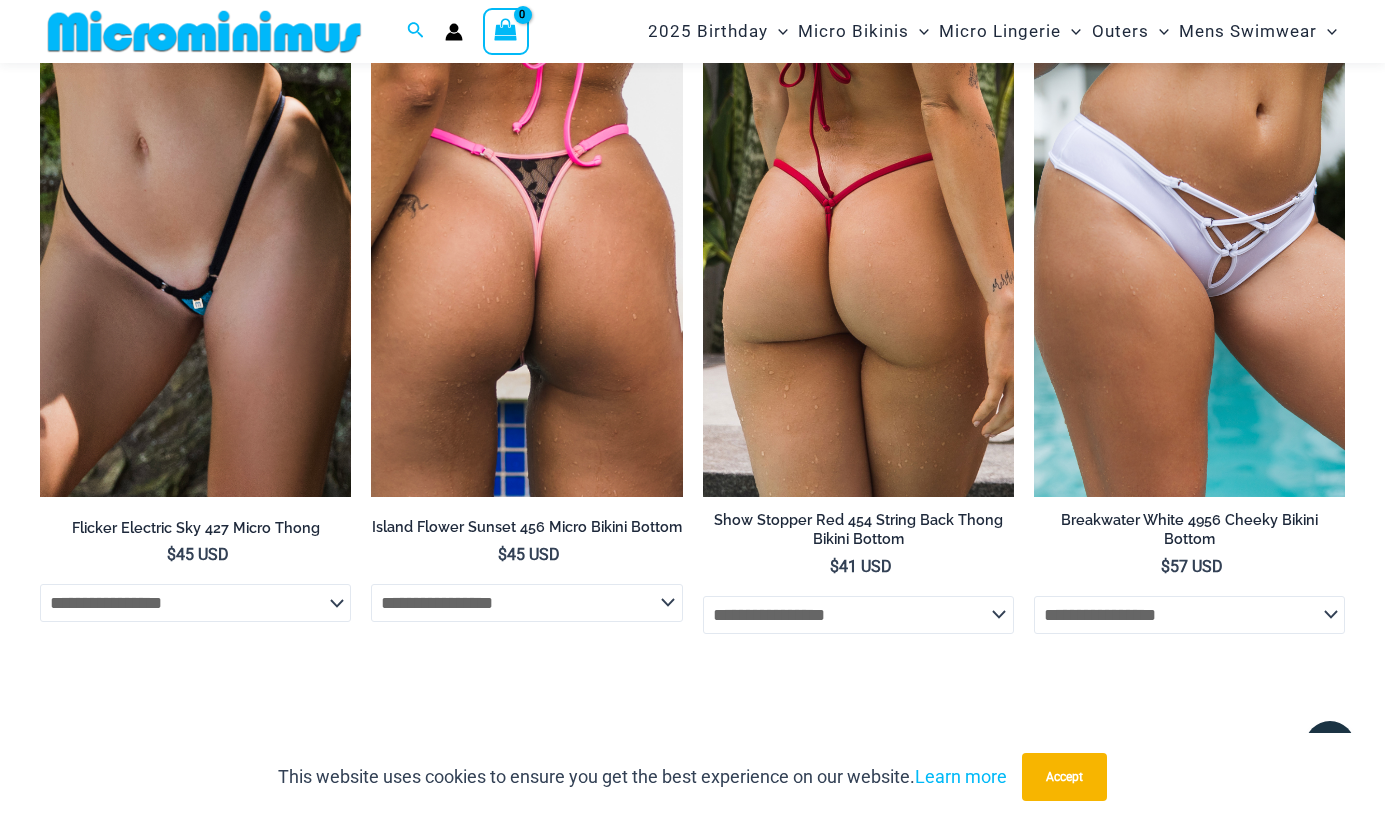 click at bounding box center [195, 263] 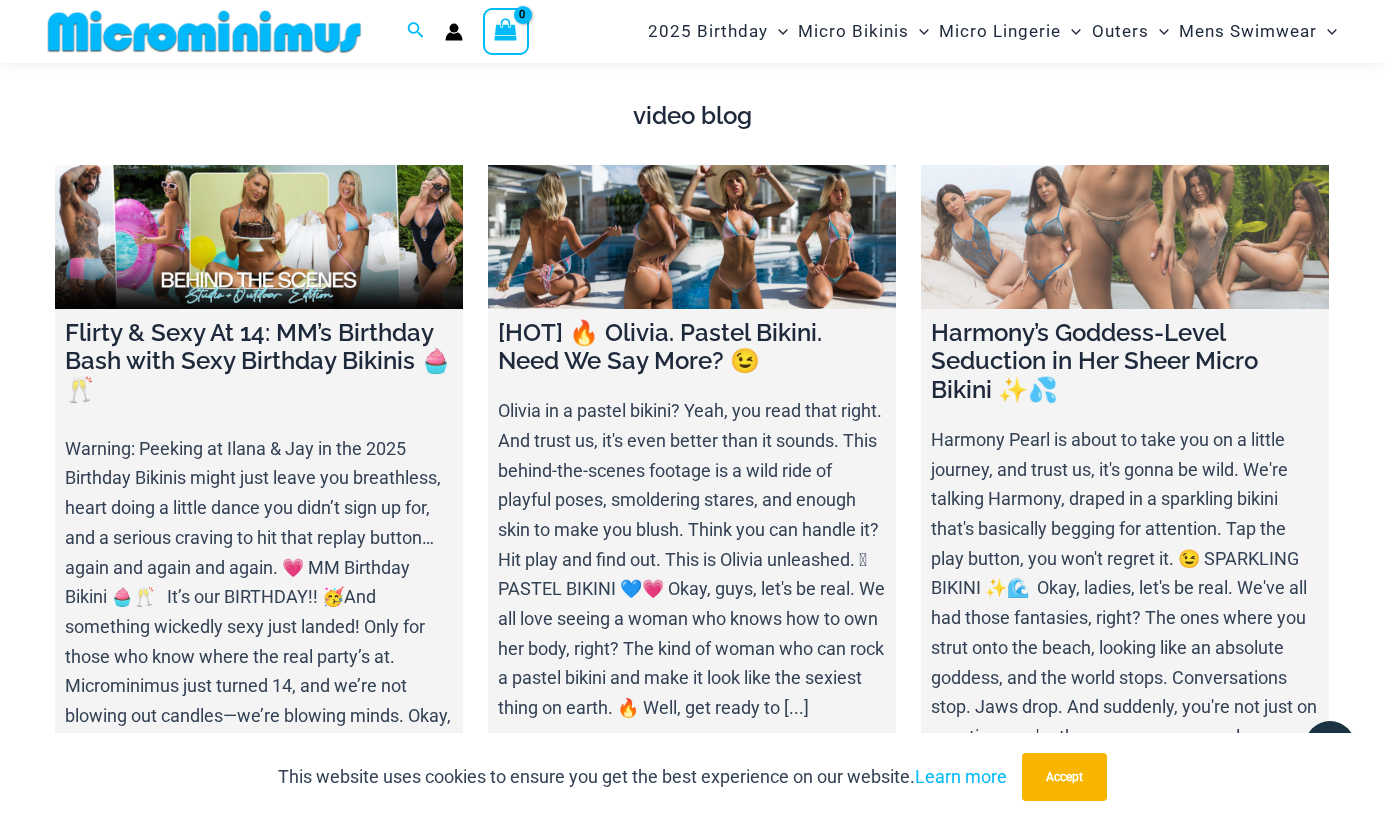 scroll, scrollTop: 6080, scrollLeft: 0, axis: vertical 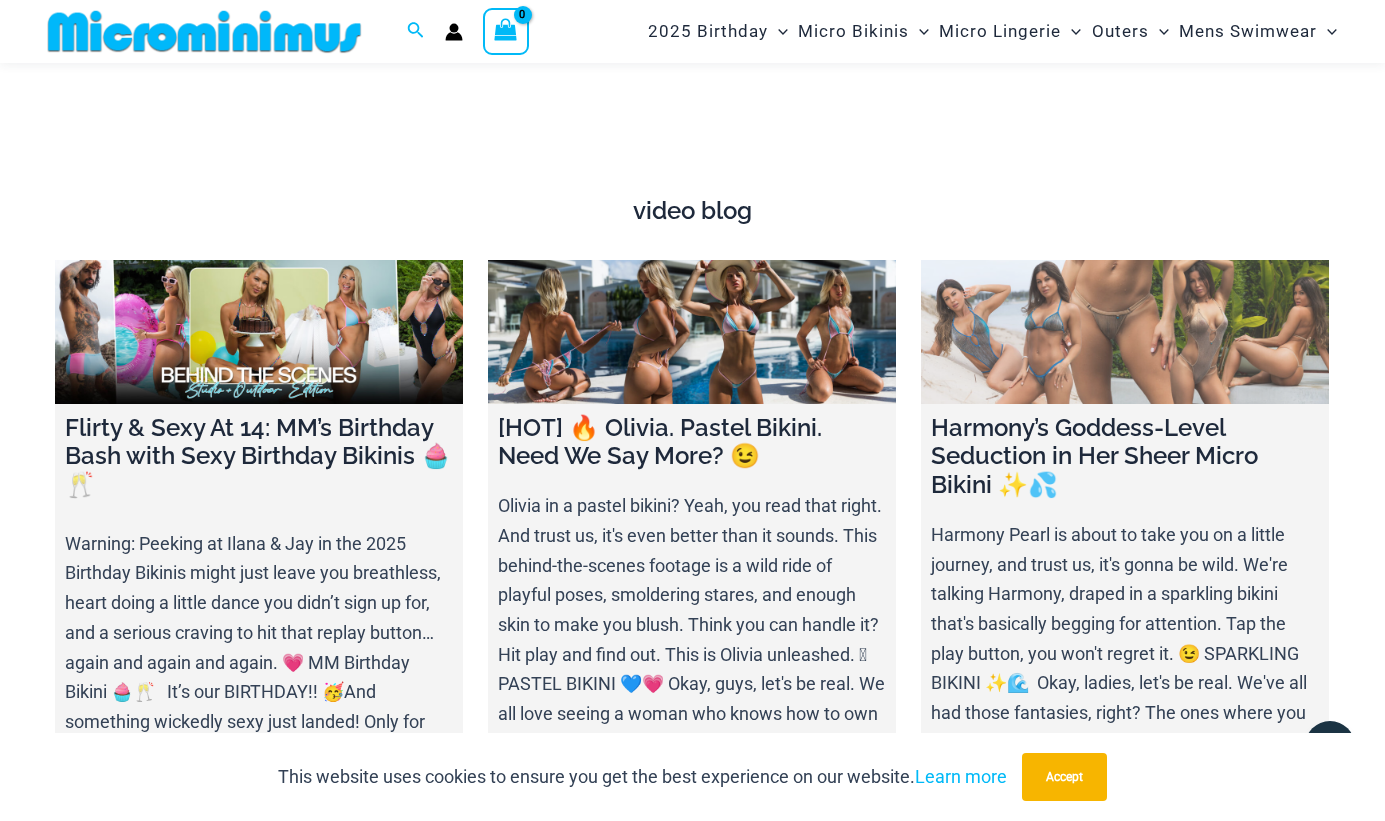 click at bounding box center (1125, 331) 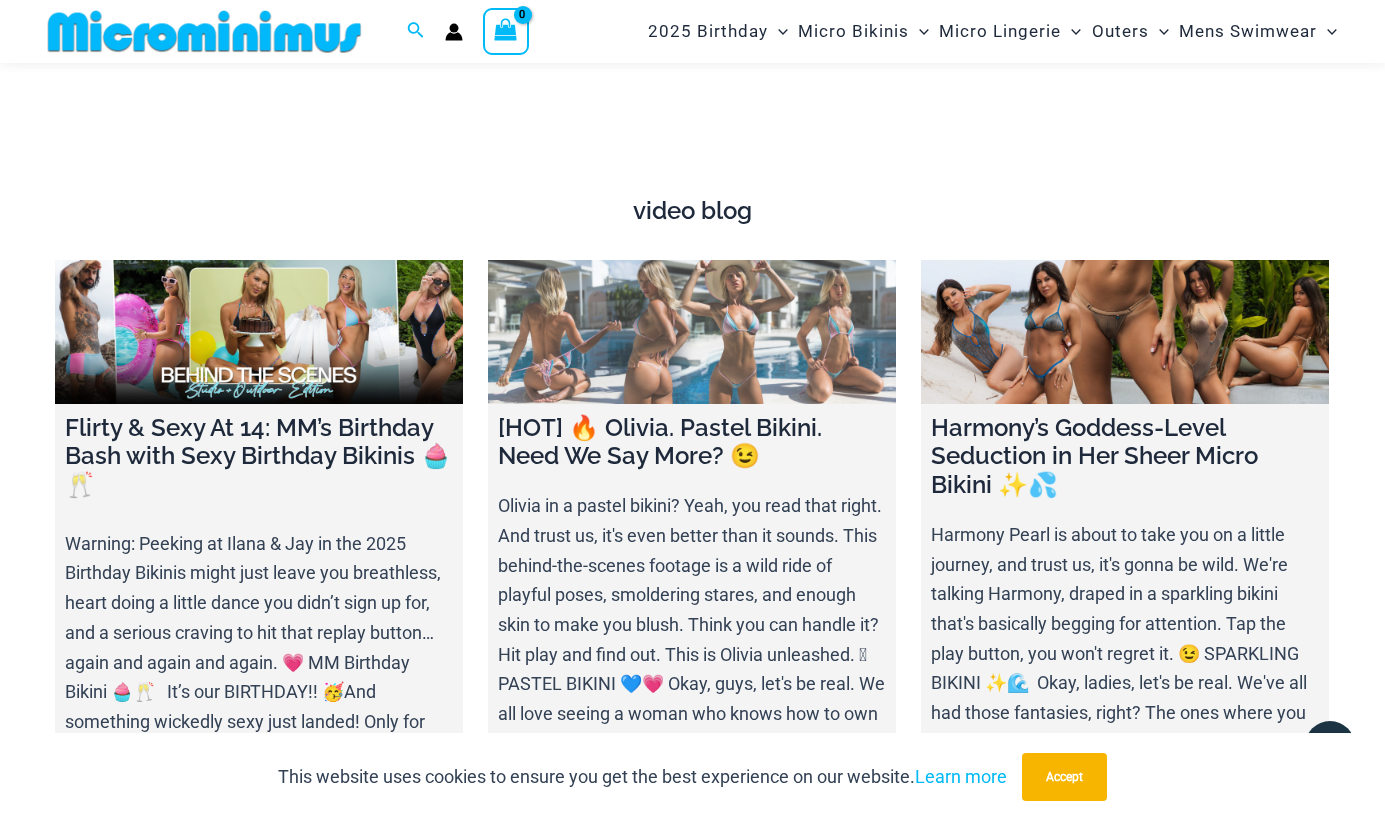 click at bounding box center (692, 331) 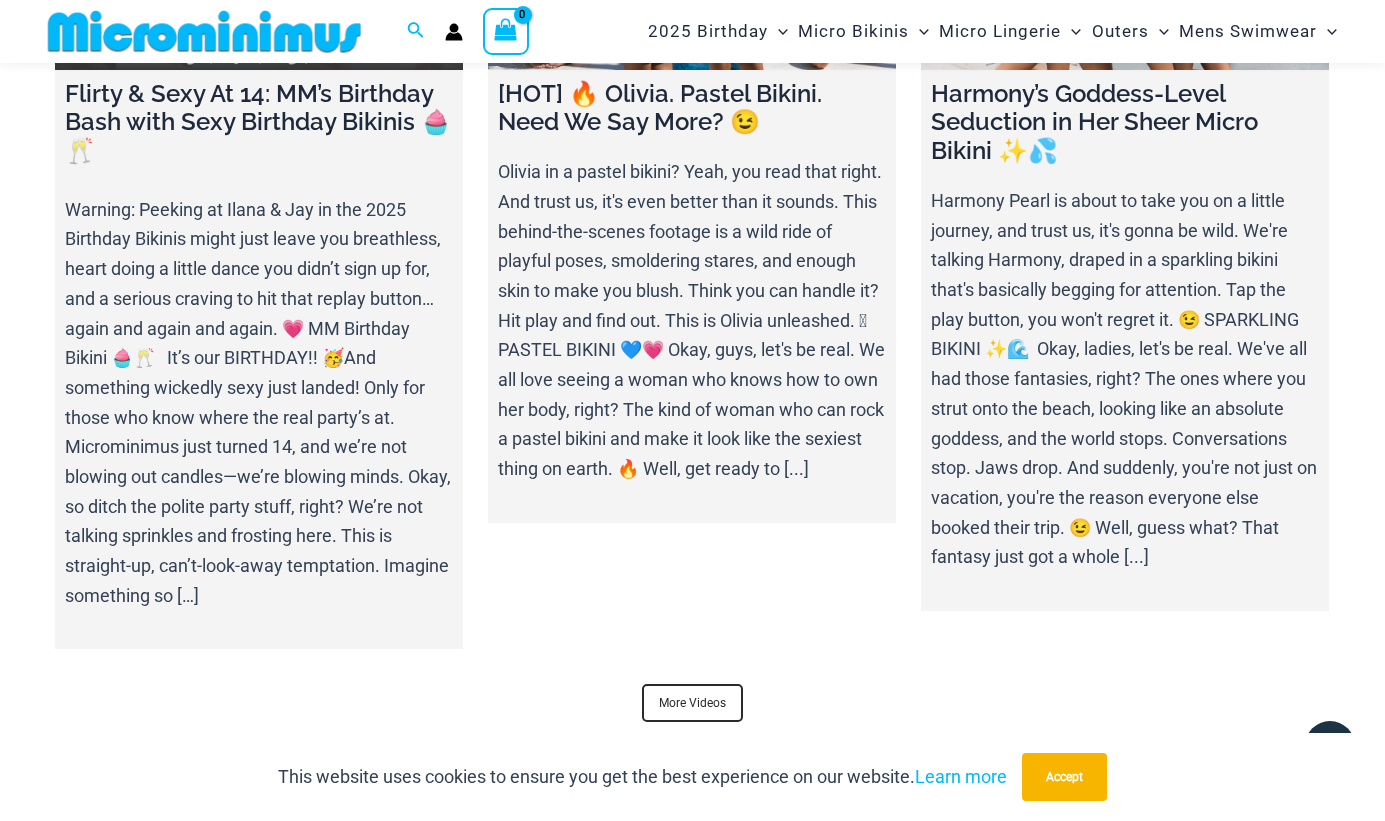 scroll, scrollTop: 6648, scrollLeft: 0, axis: vertical 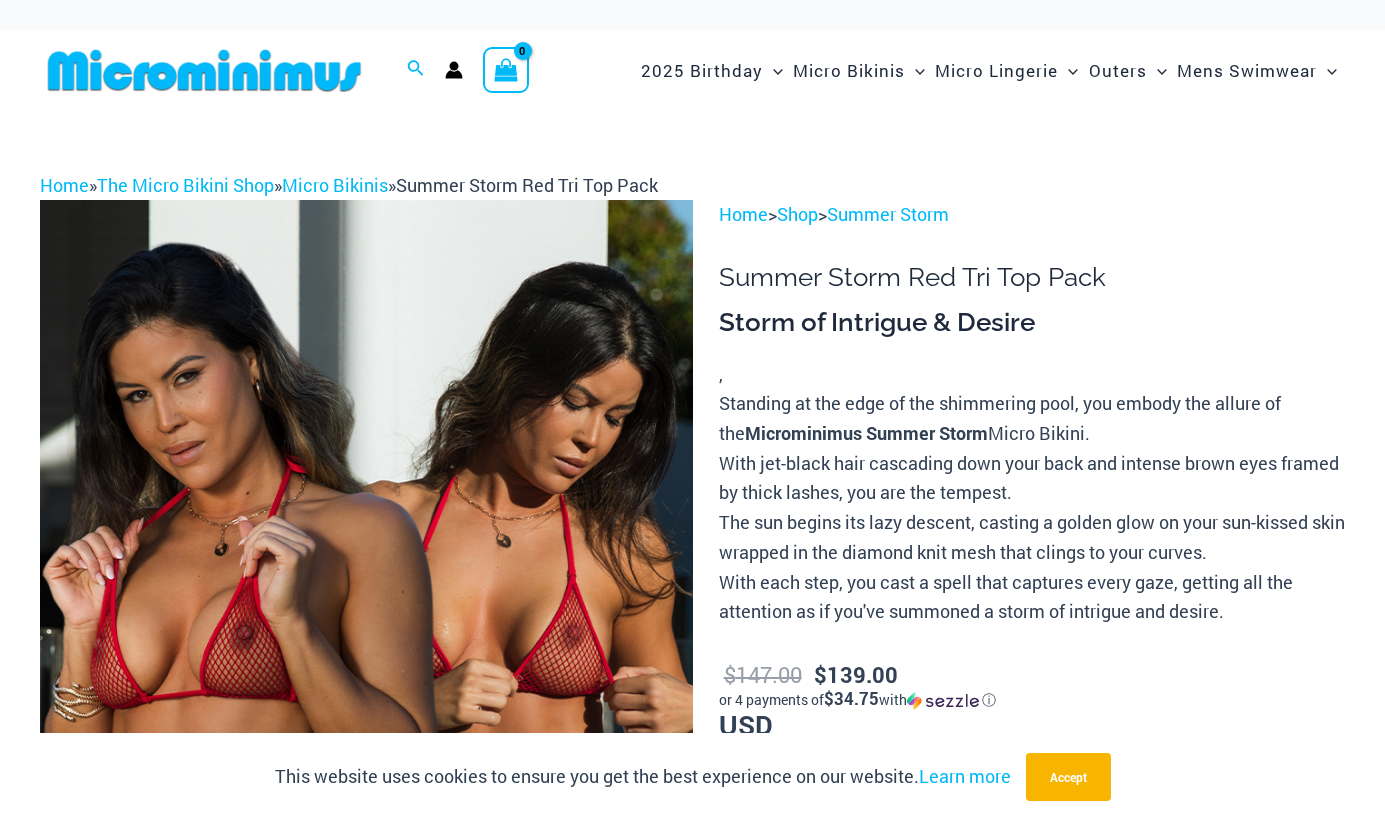 select 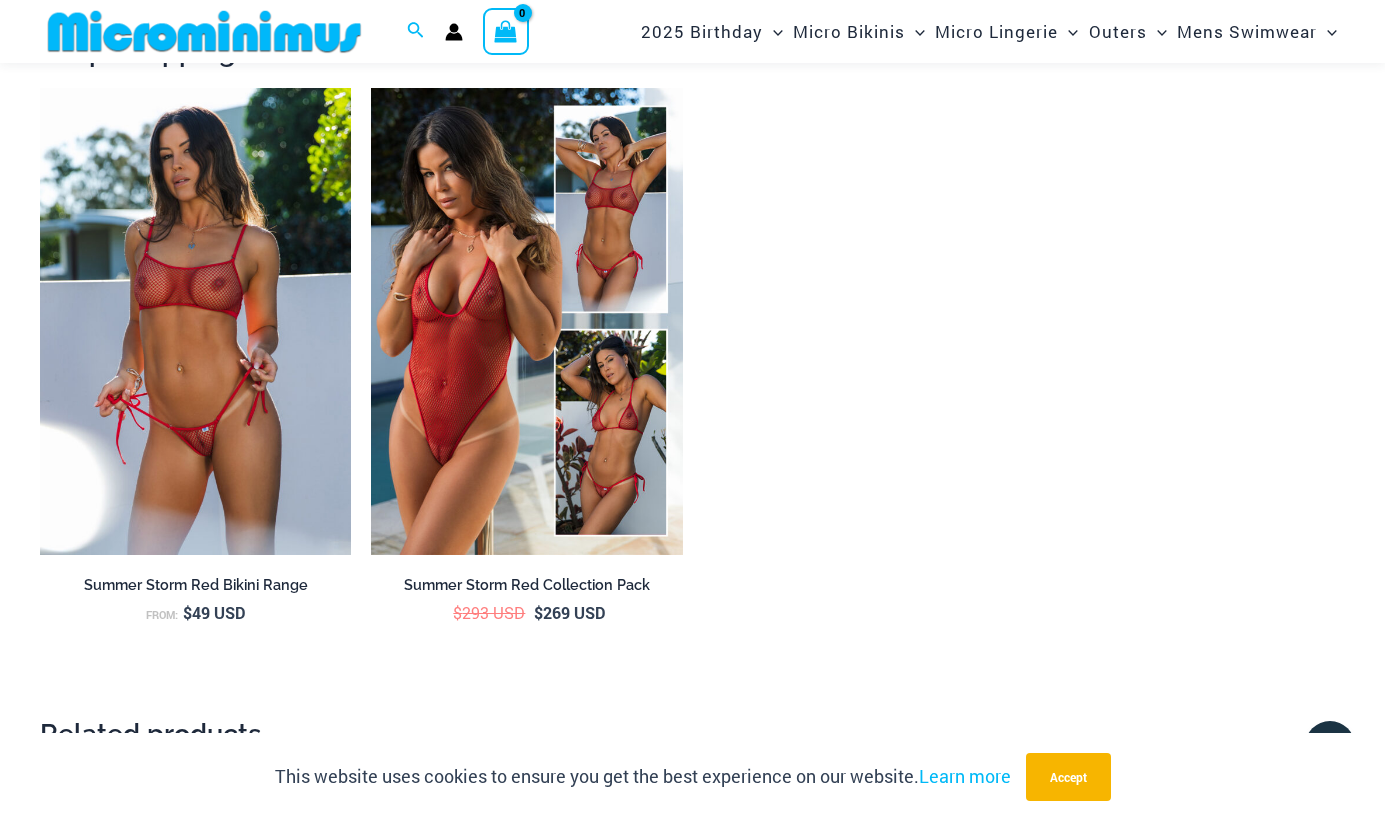 scroll, scrollTop: 2857, scrollLeft: 0, axis: vertical 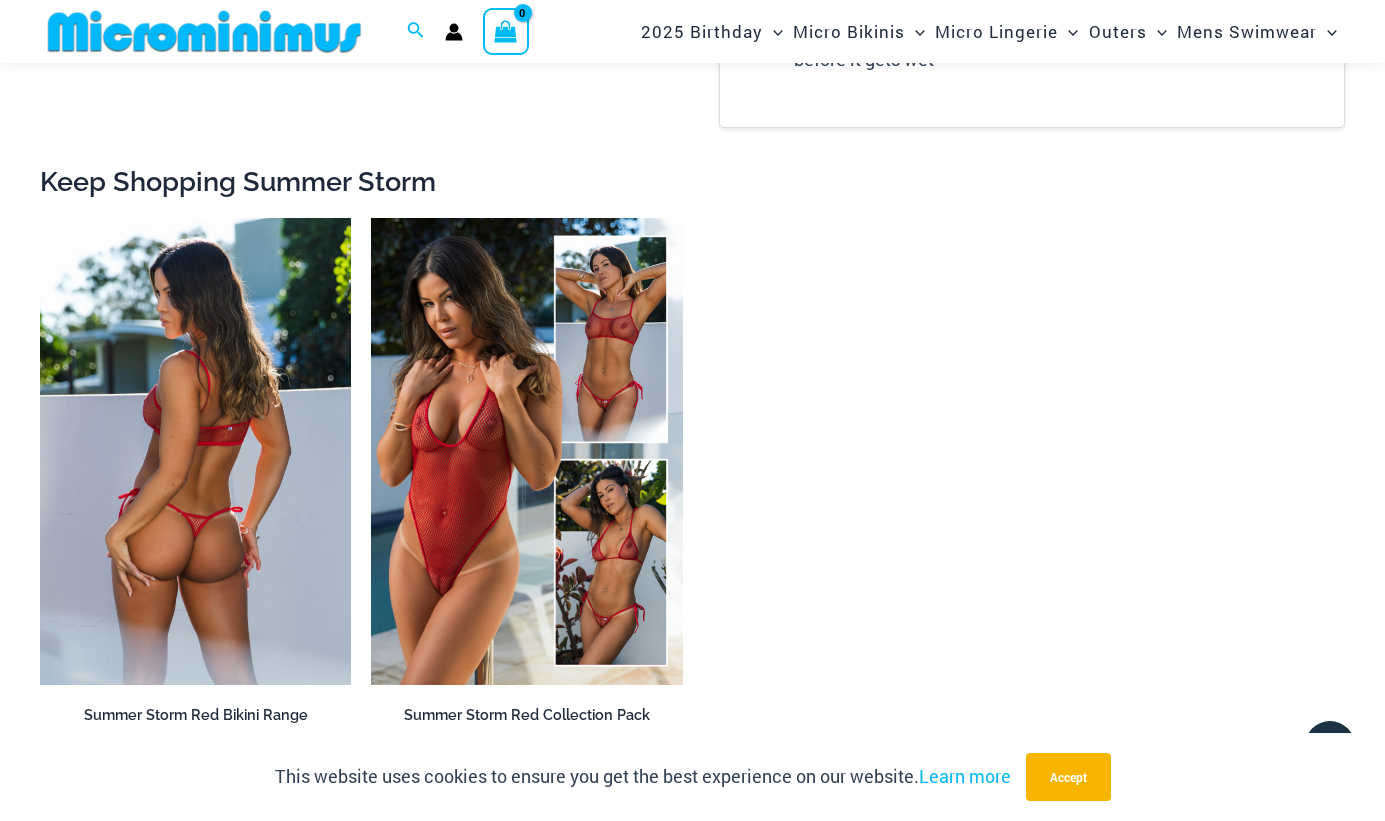 click at bounding box center [195, 451] 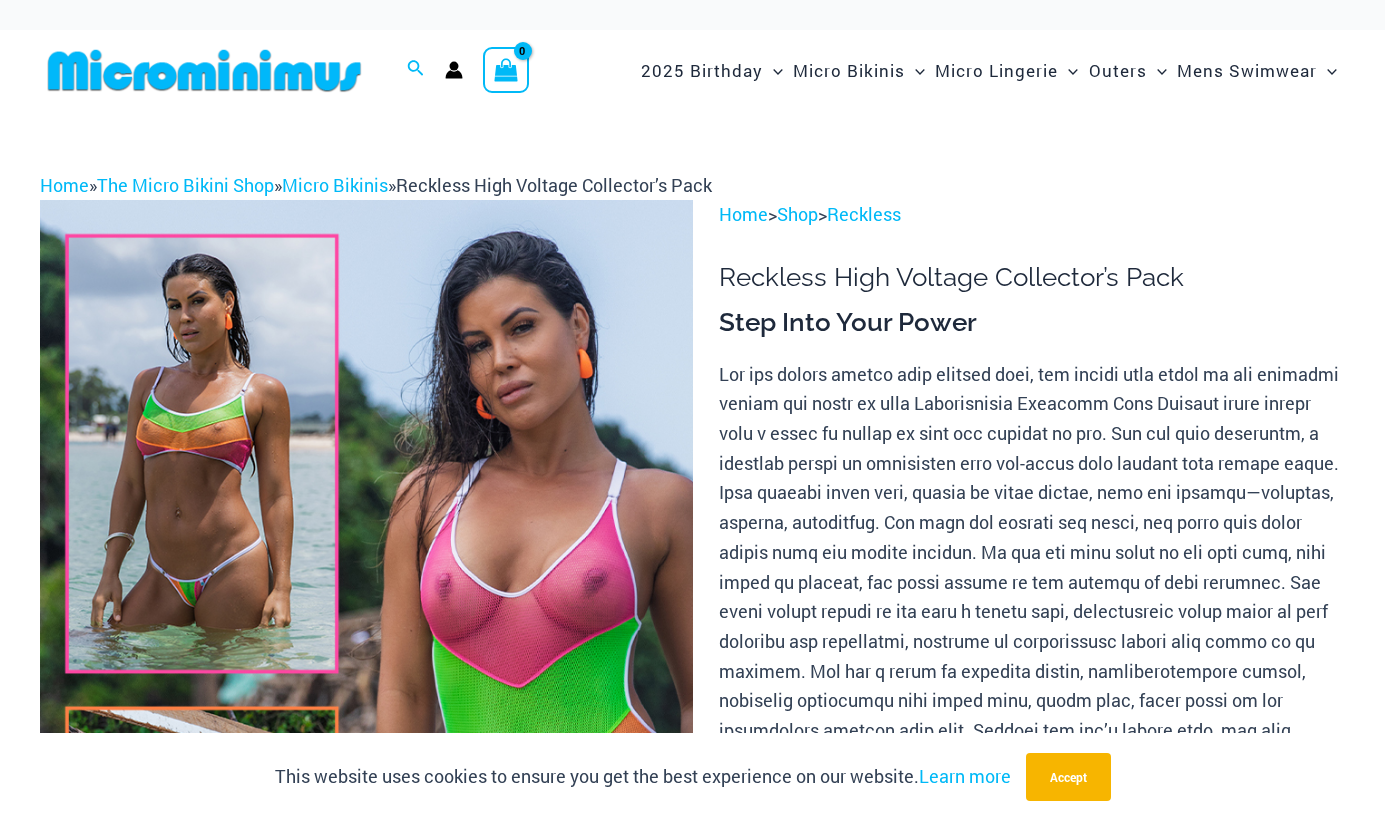 scroll, scrollTop: 0, scrollLeft: 0, axis: both 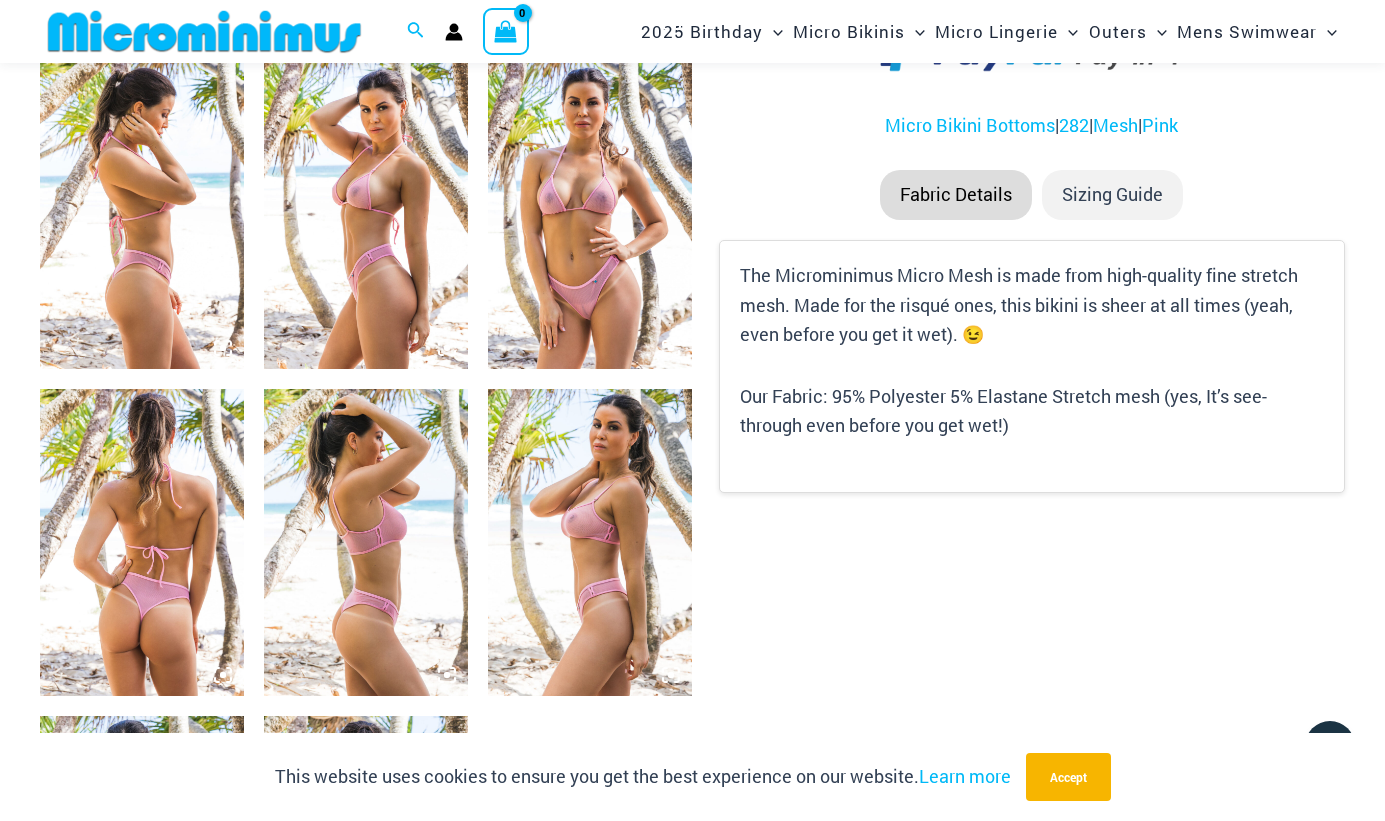 click 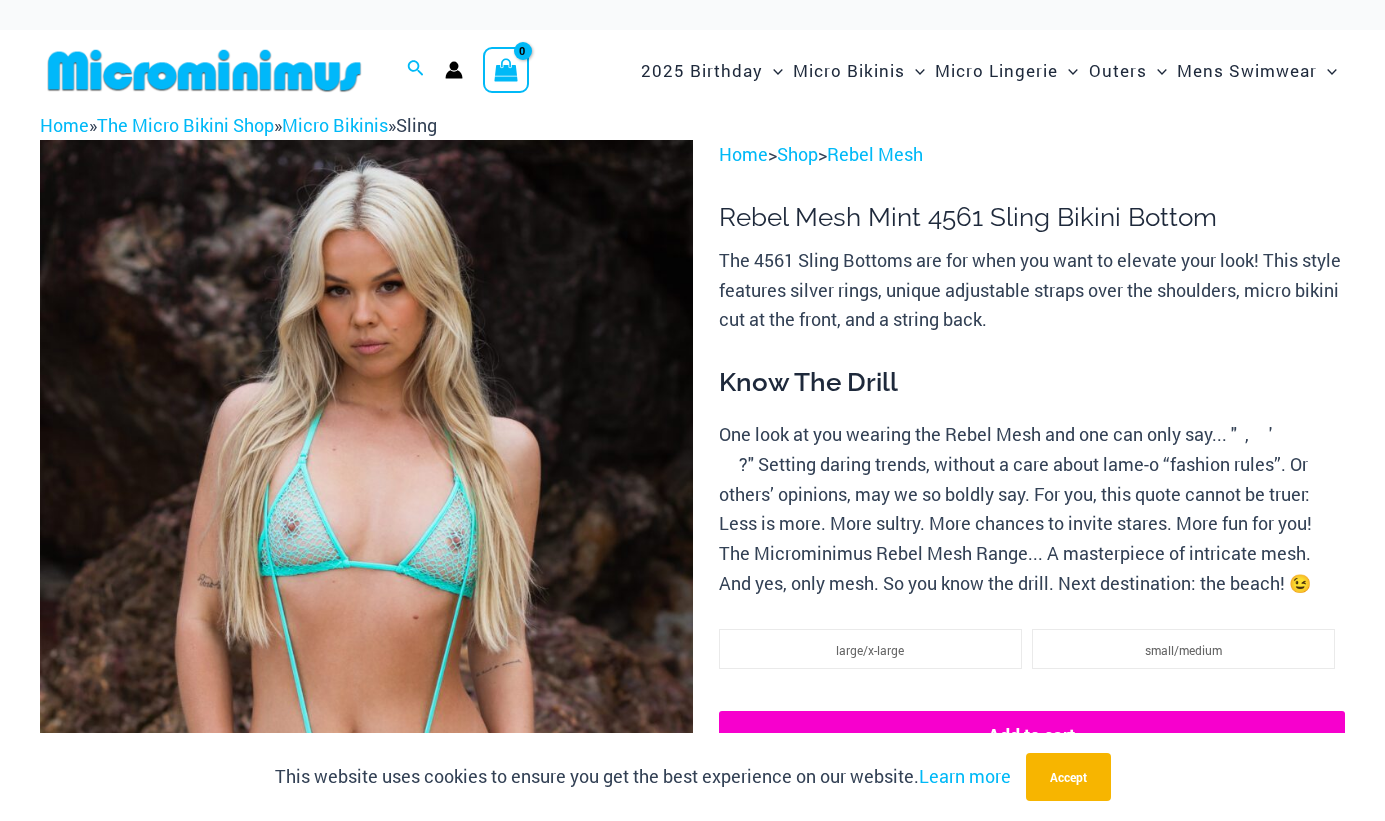 scroll, scrollTop: 0, scrollLeft: 0, axis: both 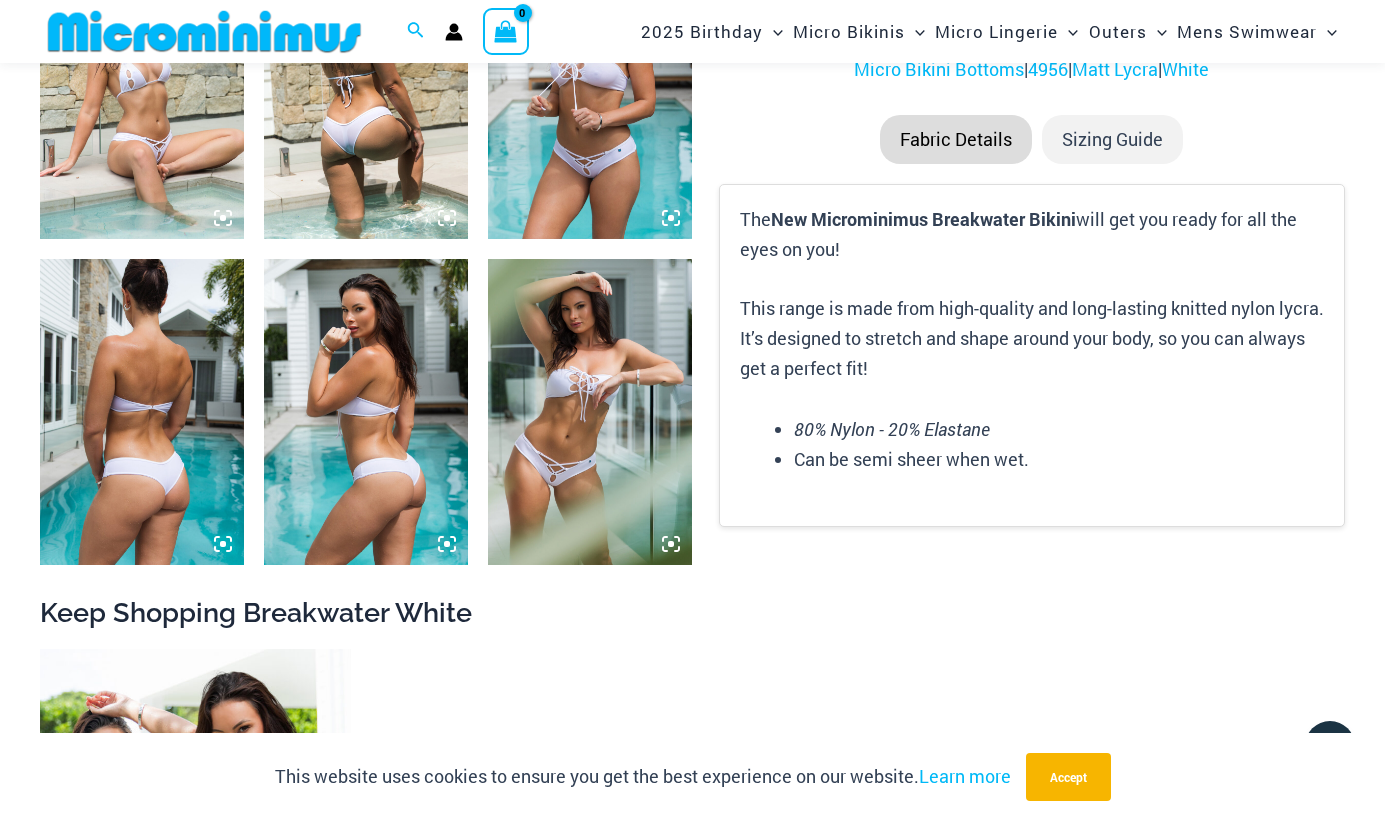 click at bounding box center (590, 412) 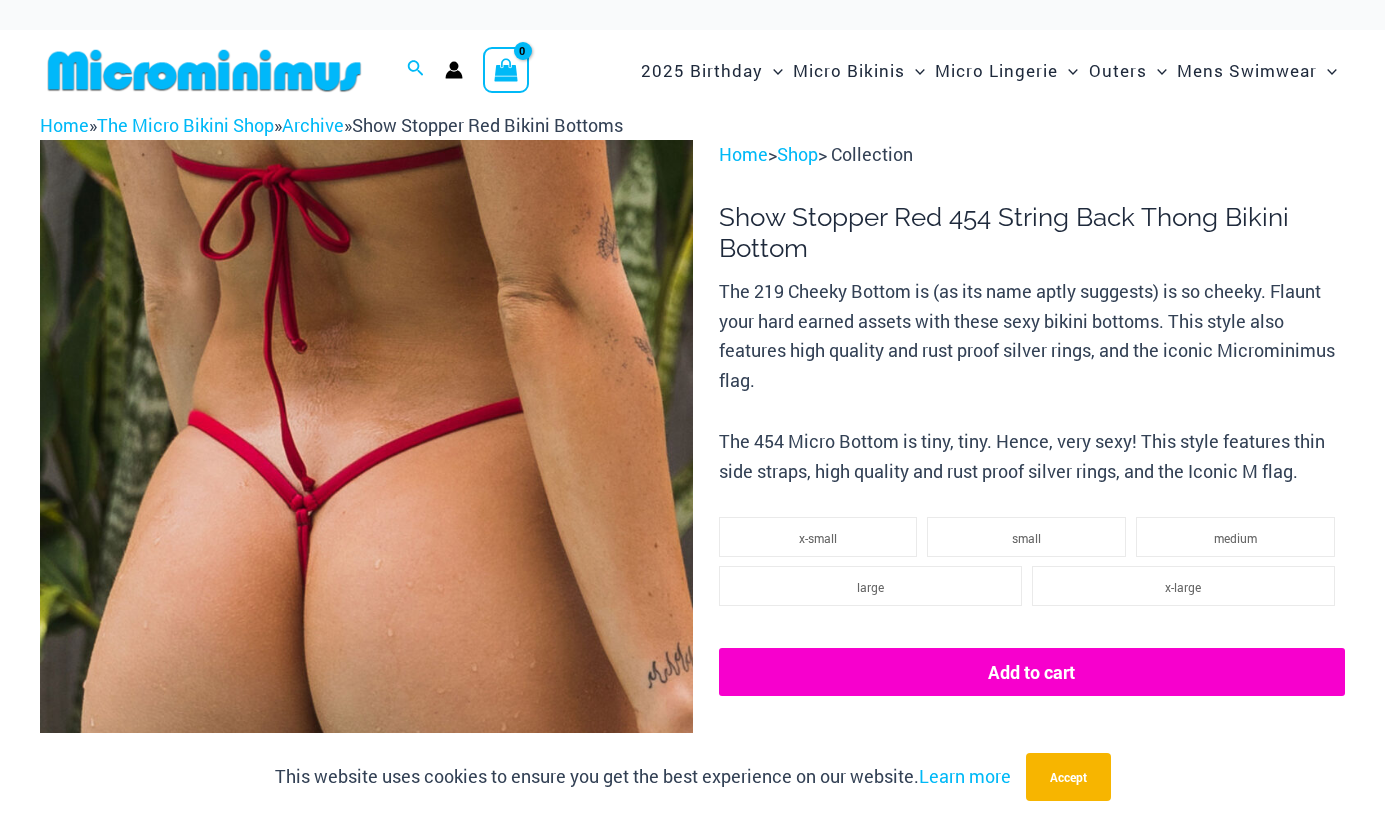 scroll, scrollTop: 0, scrollLeft: 0, axis: both 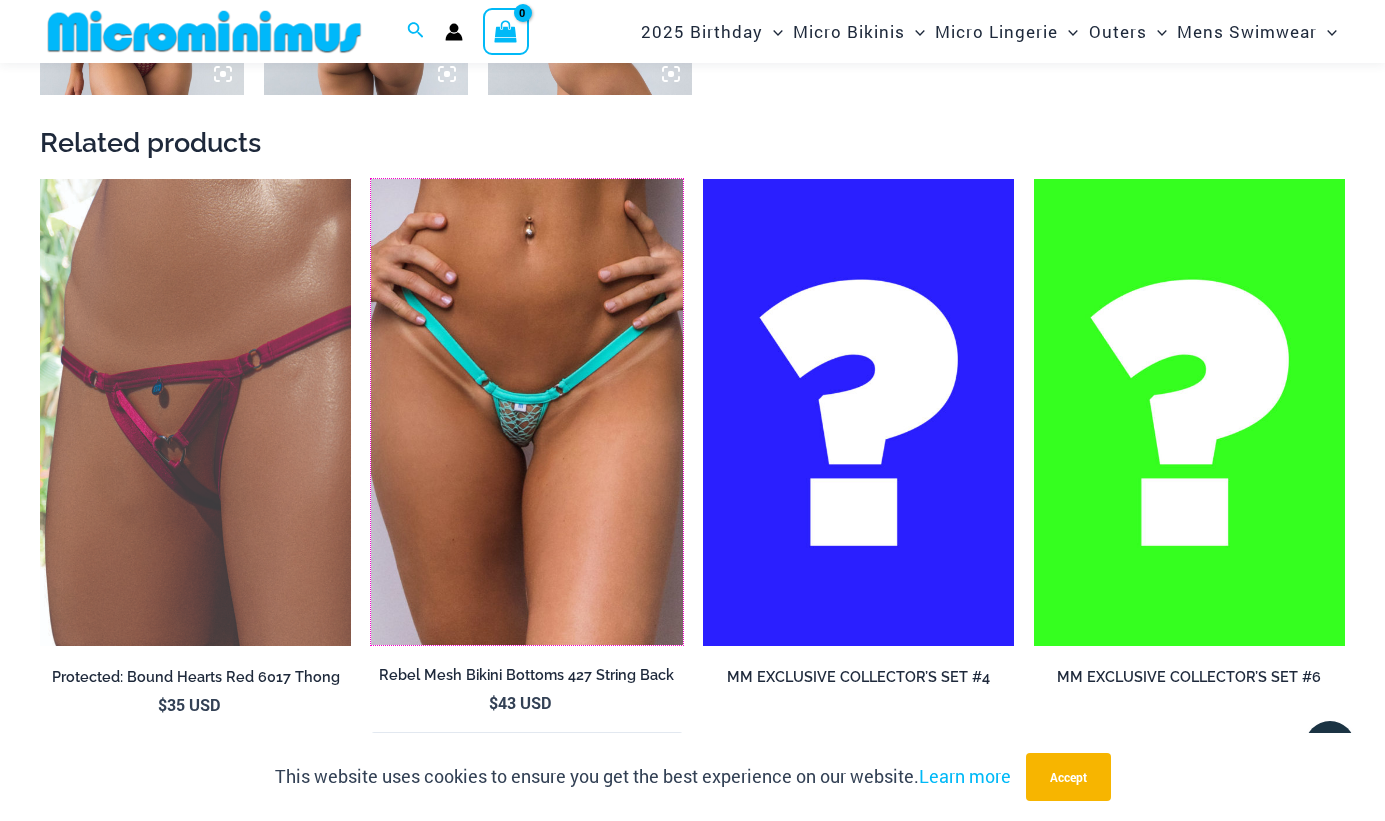 click at bounding box center (371, 179) 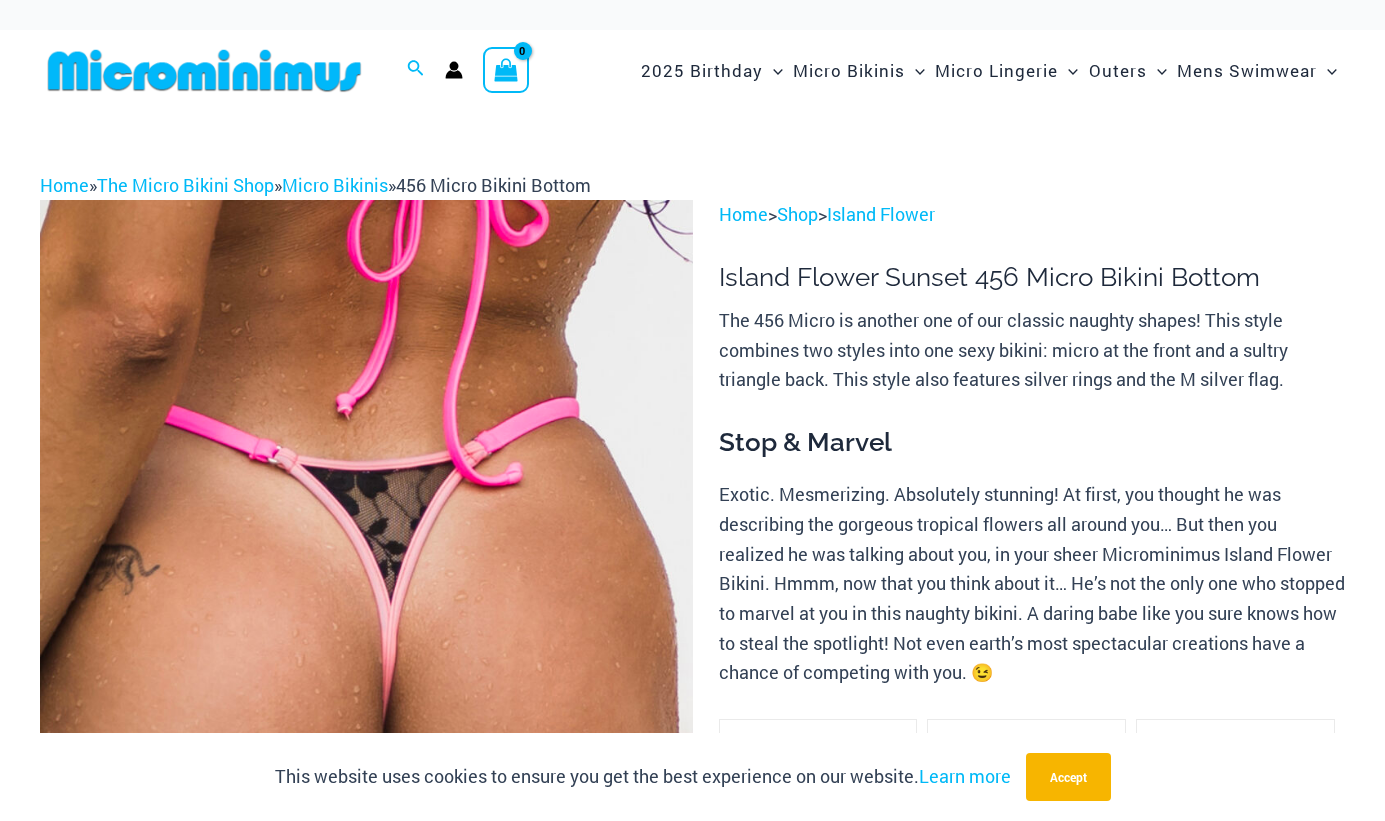 scroll, scrollTop: 0, scrollLeft: 0, axis: both 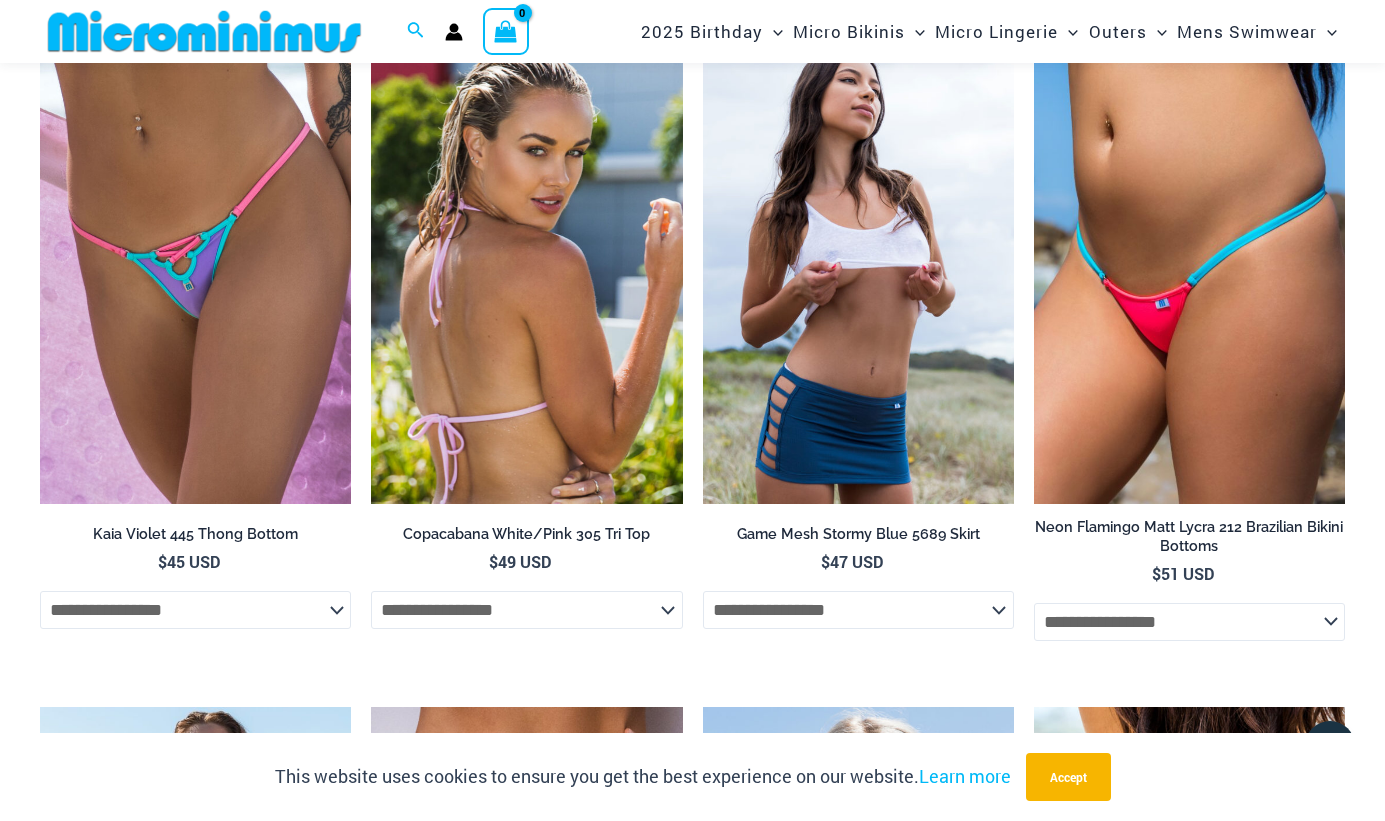 click at bounding box center (526, 270) 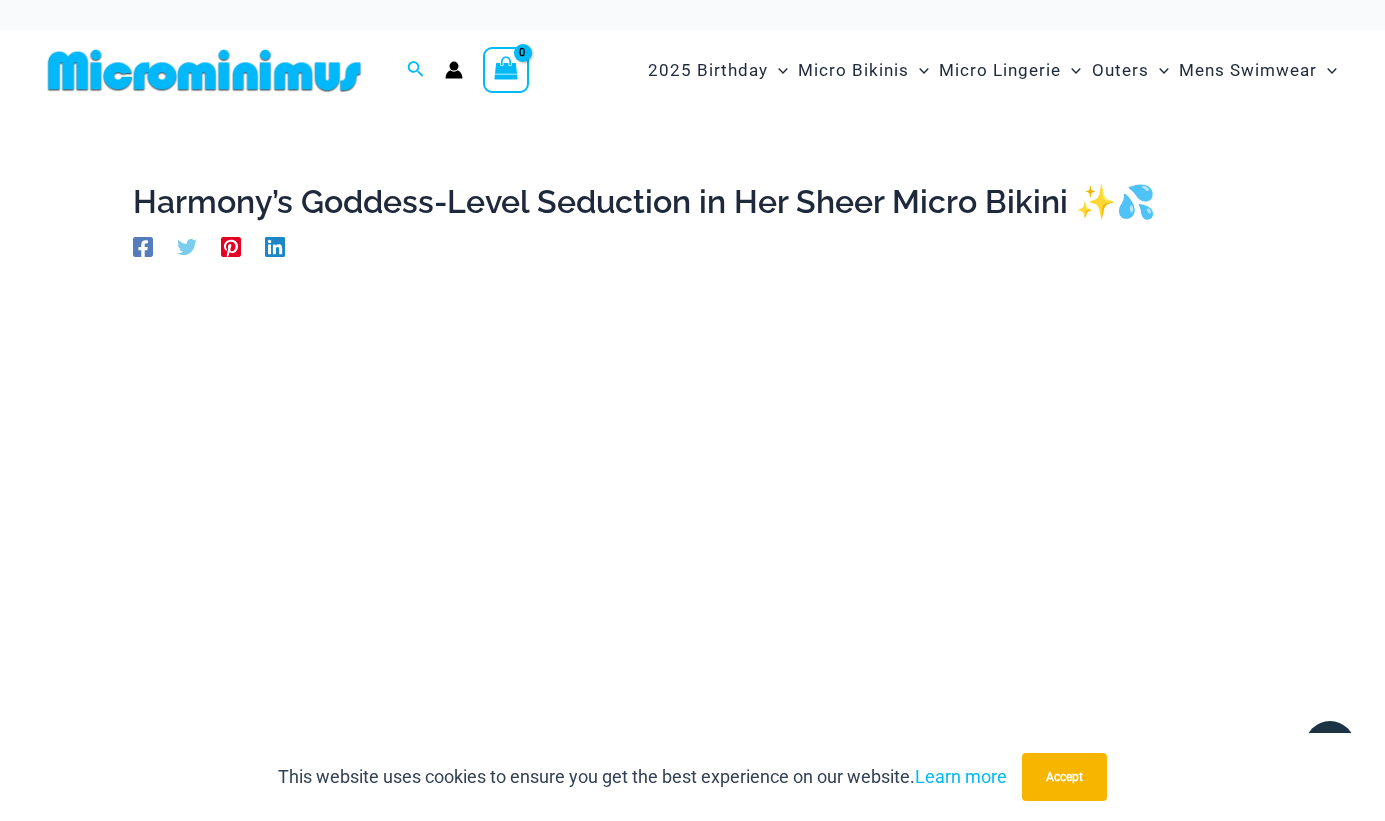 scroll, scrollTop: 0, scrollLeft: 0, axis: both 